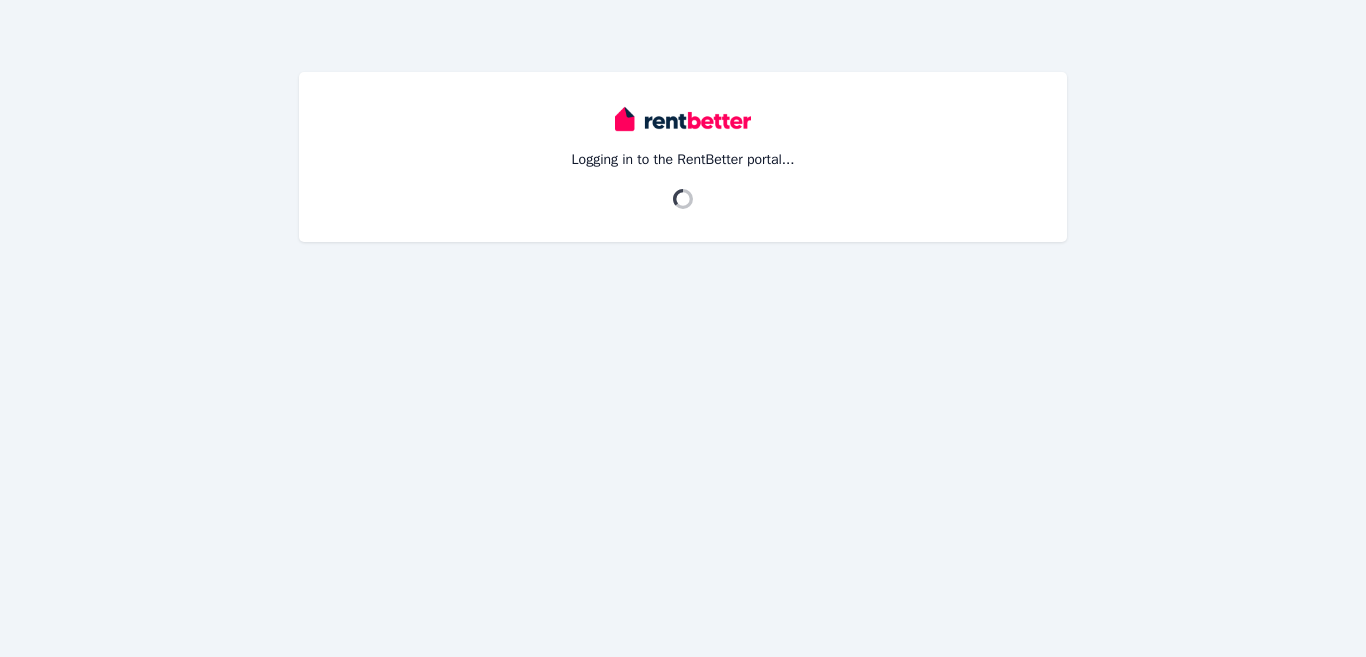 scroll, scrollTop: 0, scrollLeft: 0, axis: both 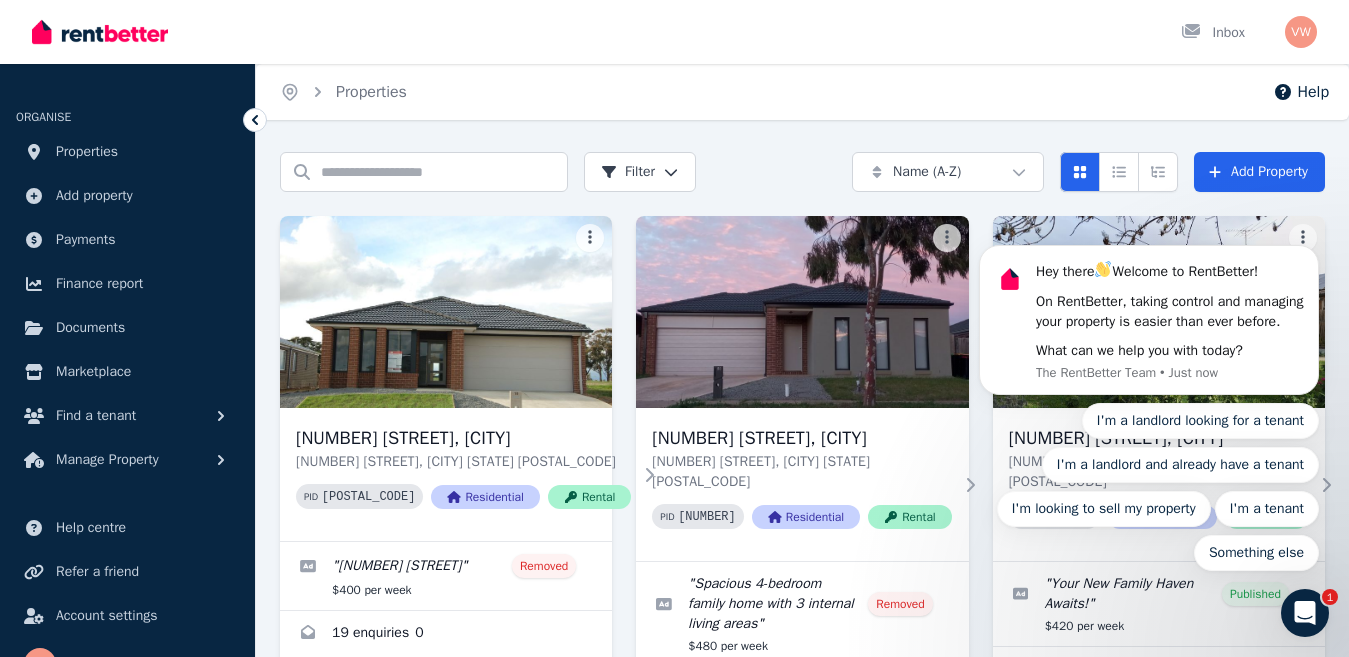 click 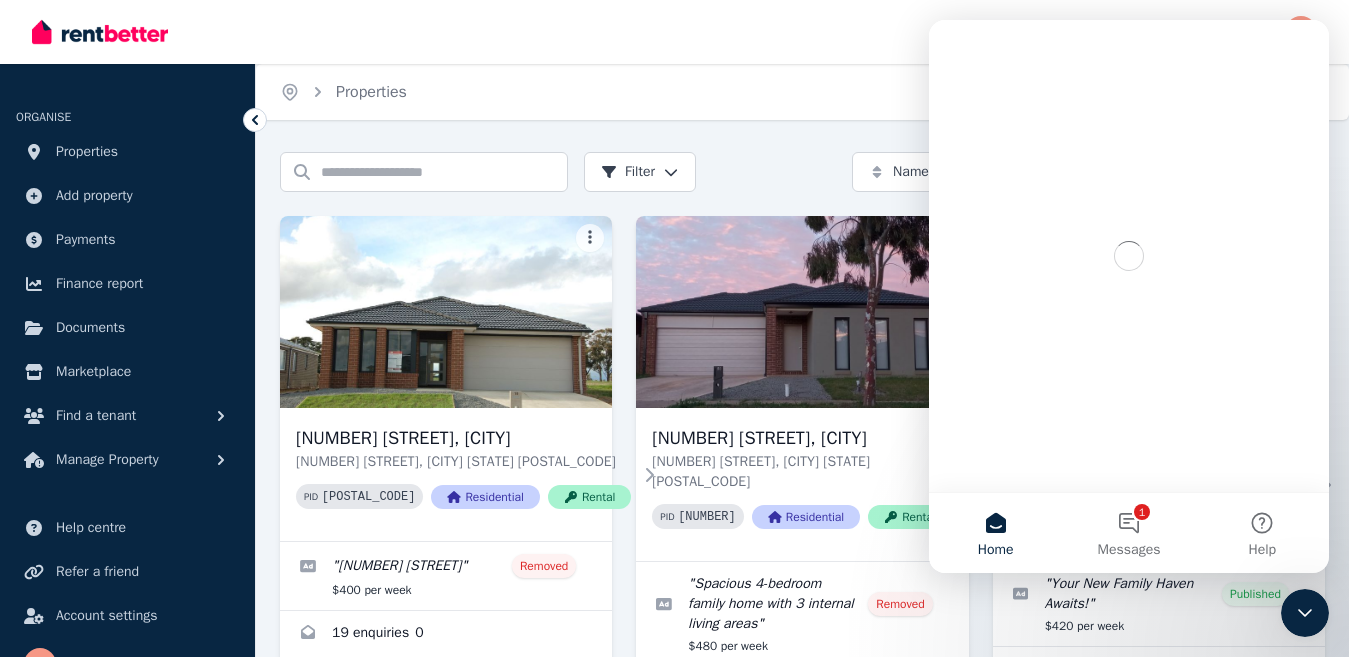 scroll, scrollTop: 0, scrollLeft: 0, axis: both 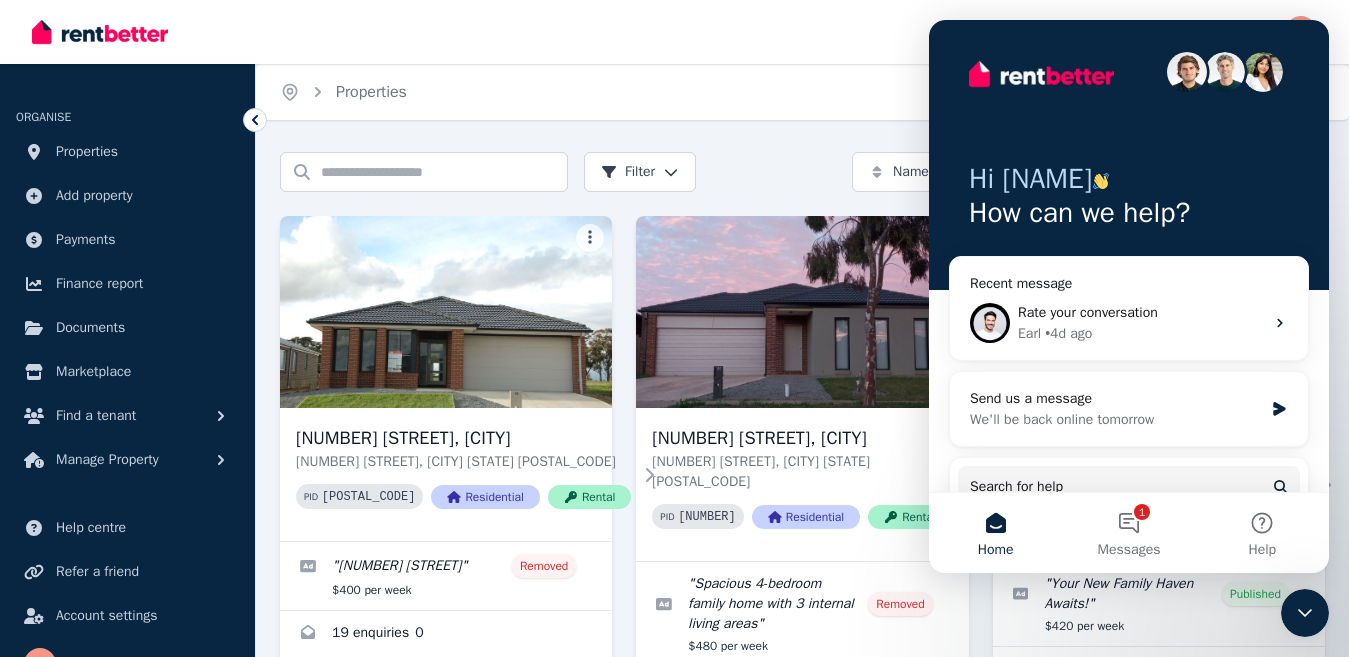 click 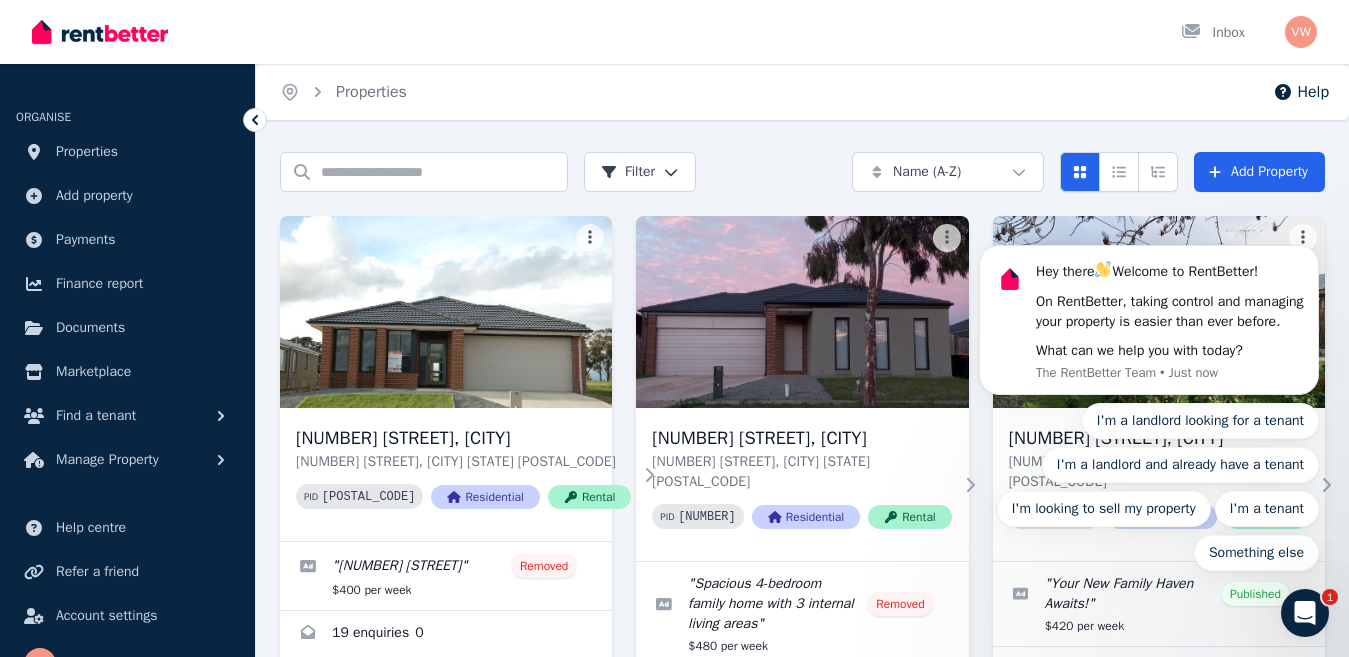 scroll, scrollTop: 0, scrollLeft: 0, axis: both 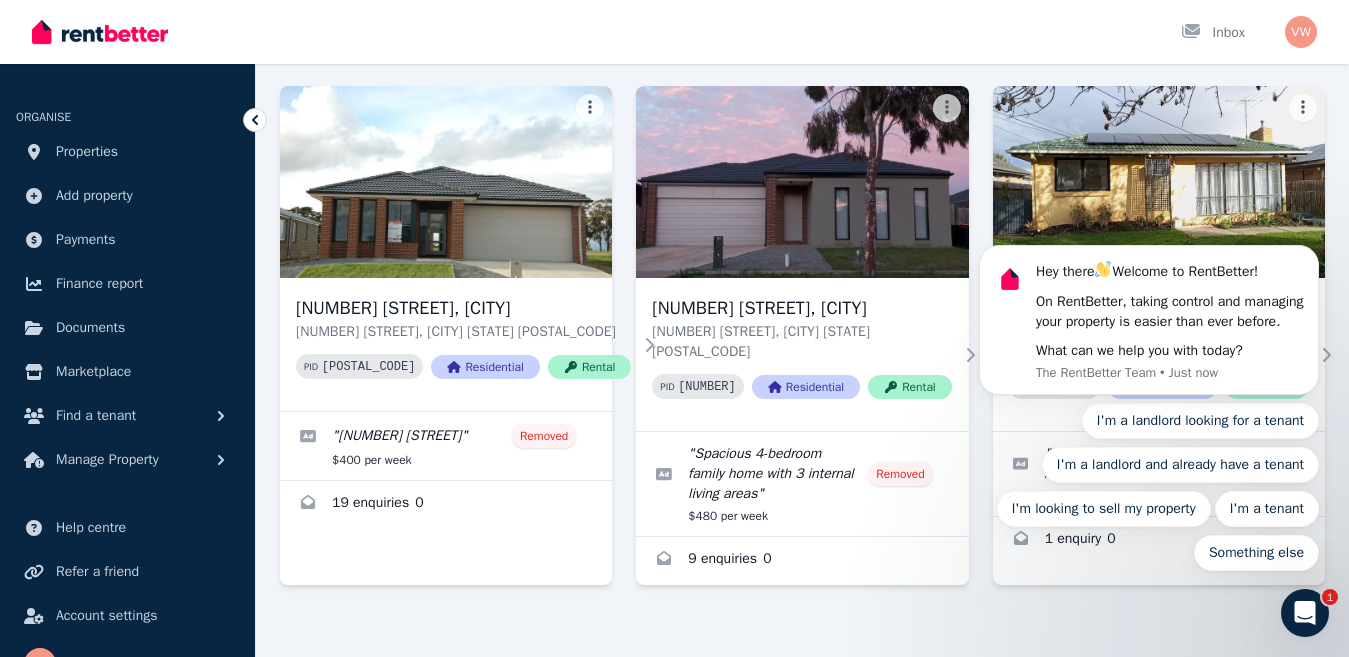 click 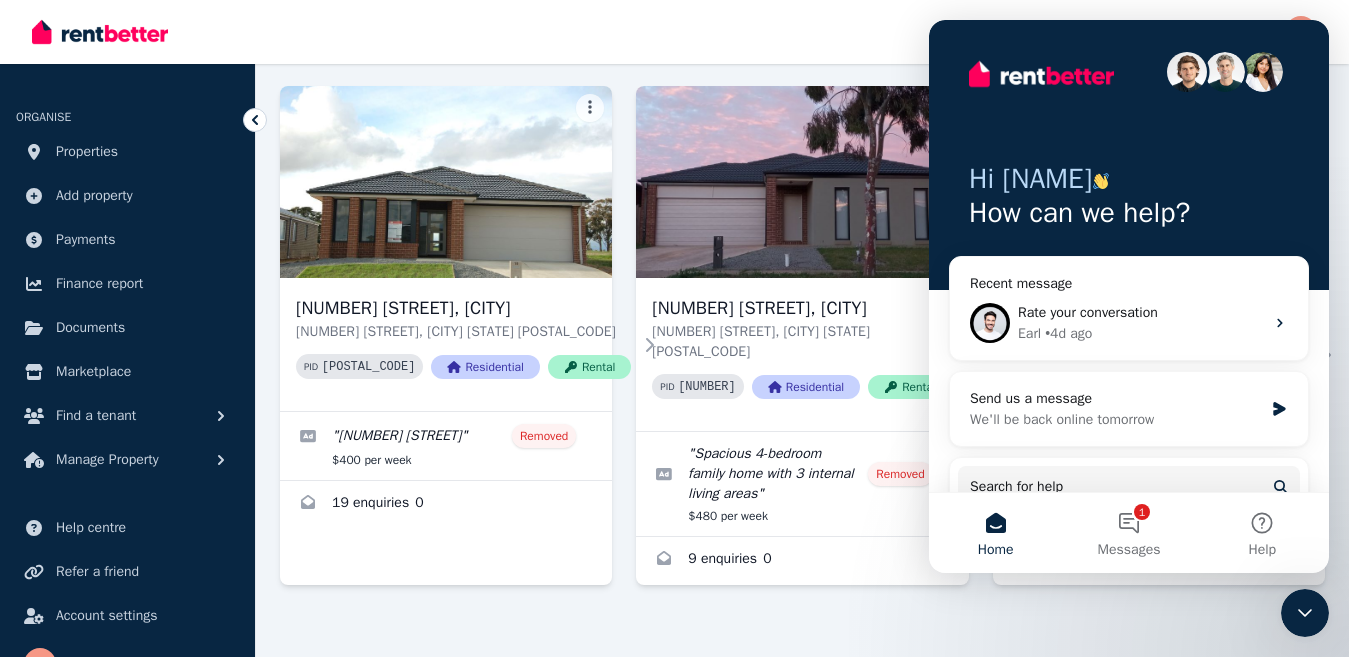 click 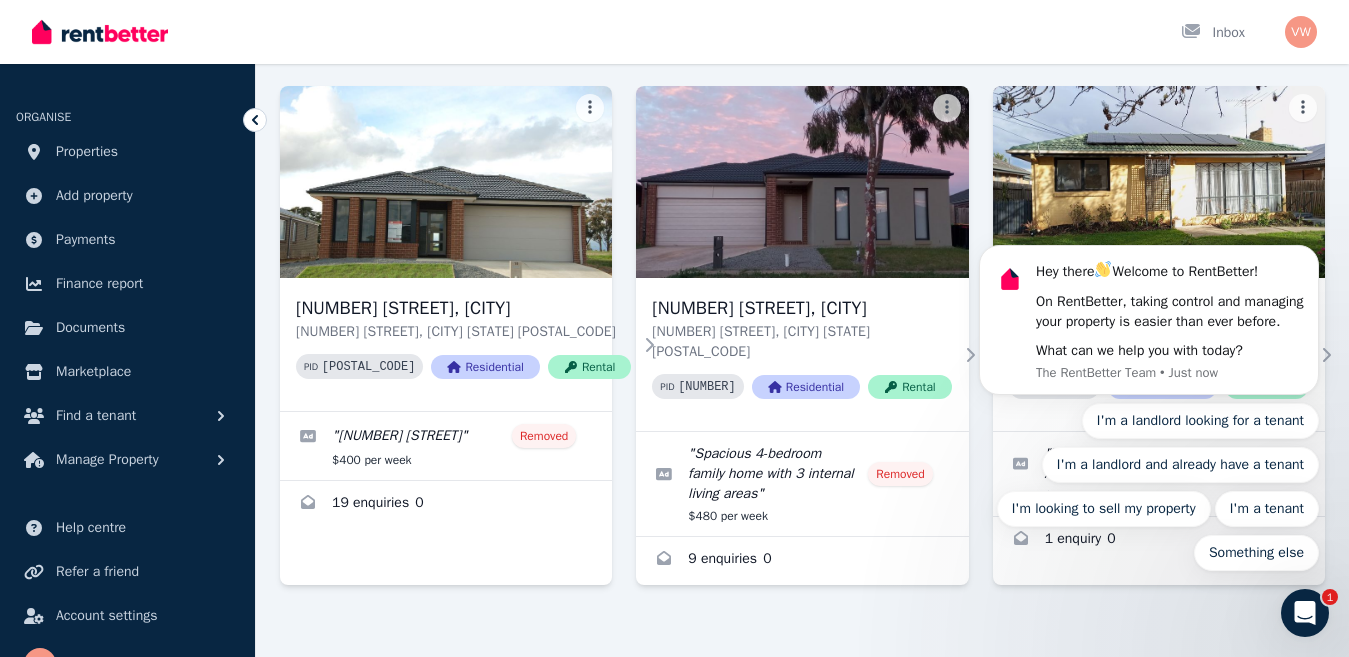 scroll, scrollTop: 0, scrollLeft: 0, axis: both 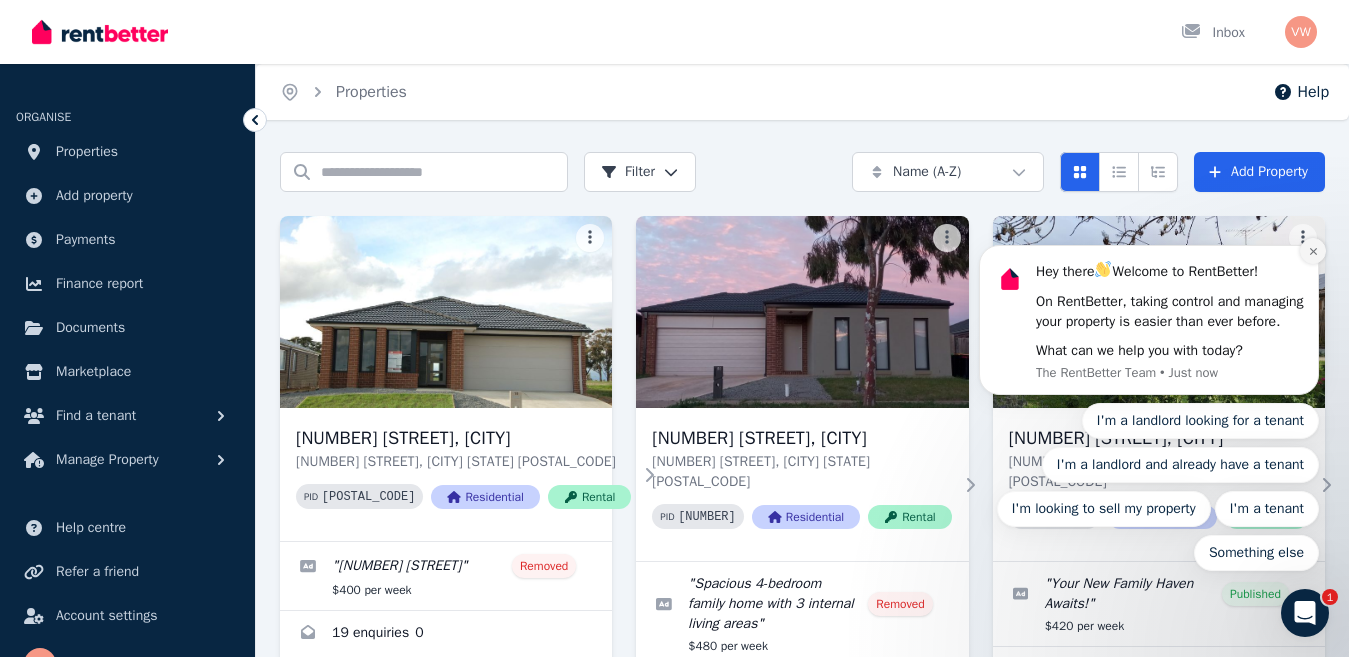 click 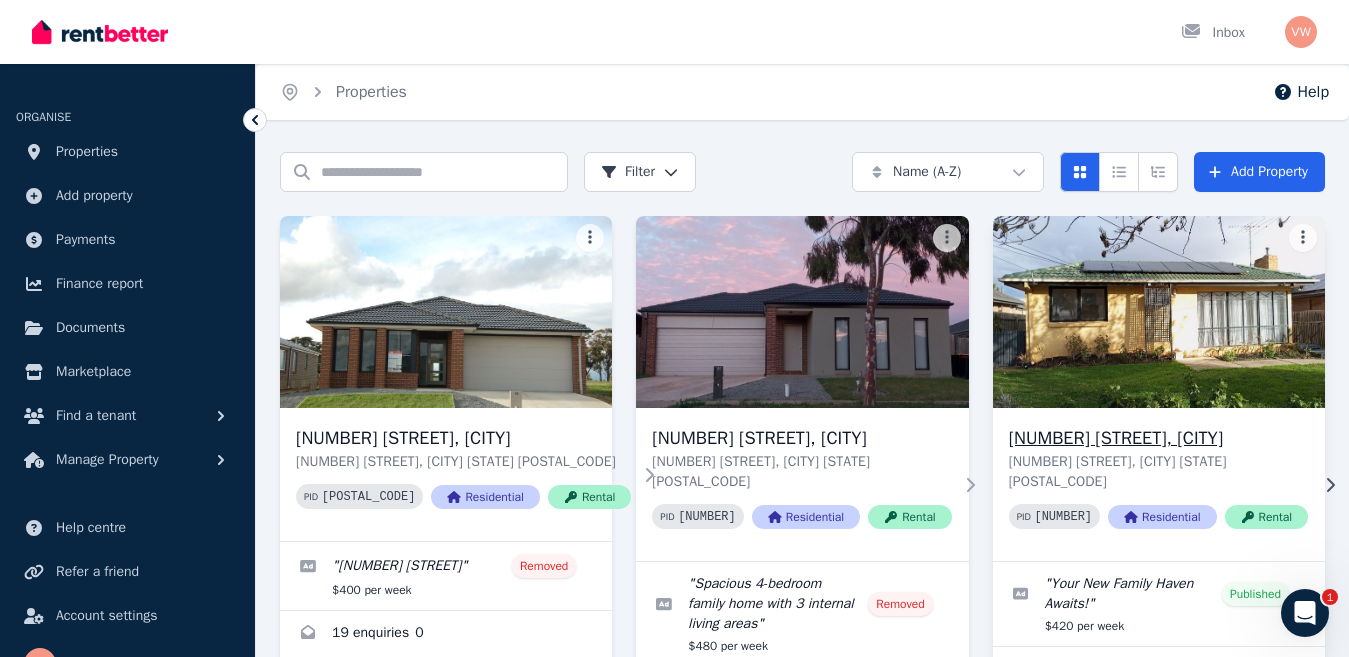 click at bounding box center (1158, 312) 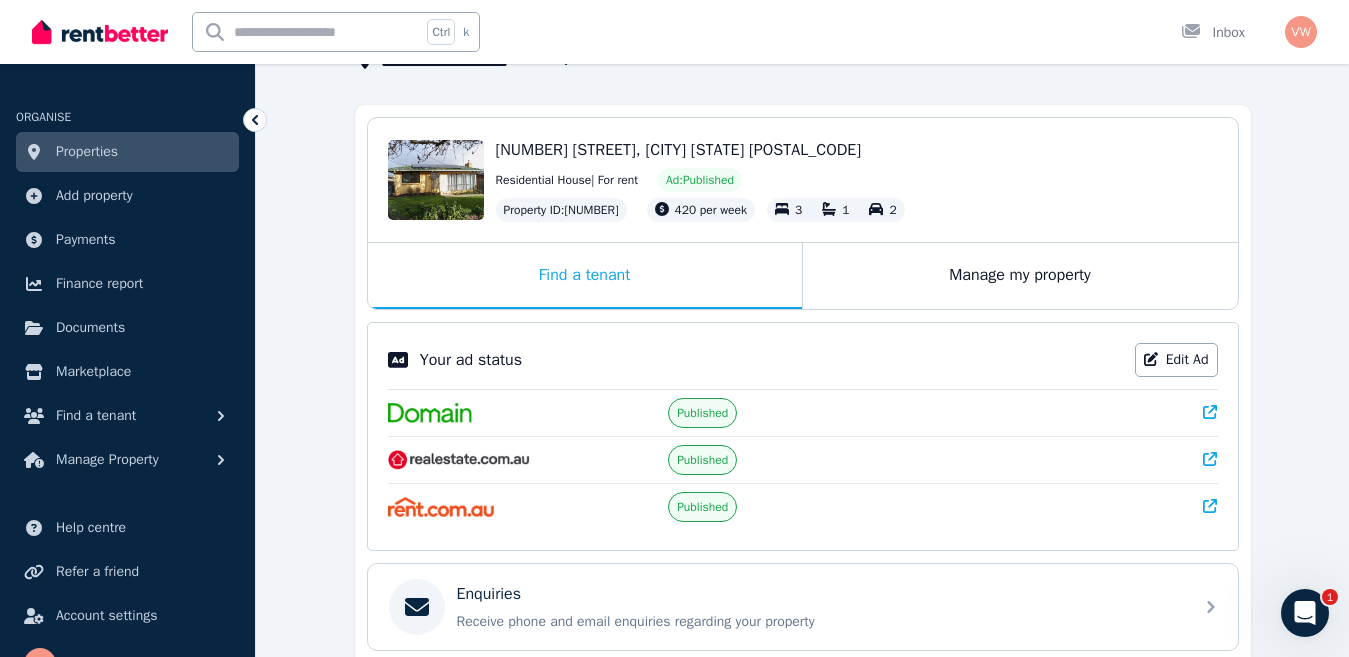 scroll, scrollTop: 338, scrollLeft: 0, axis: vertical 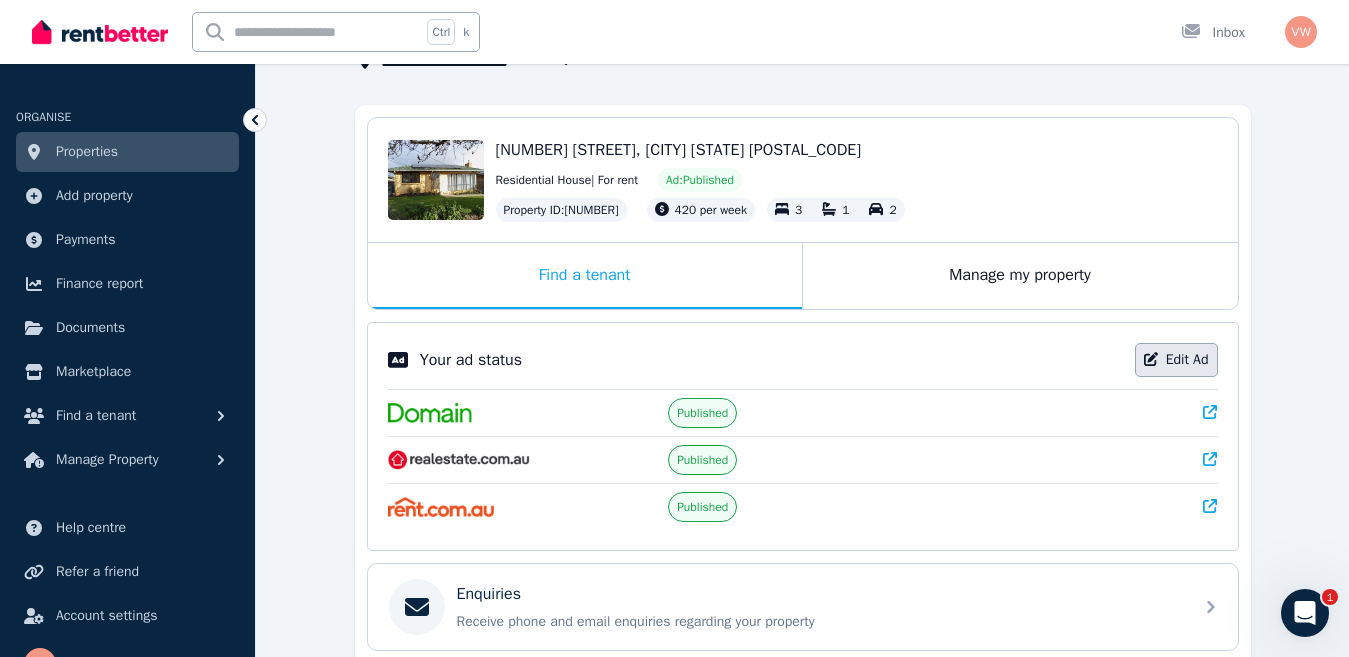 click on "Edit Ad" at bounding box center (1176, 360) 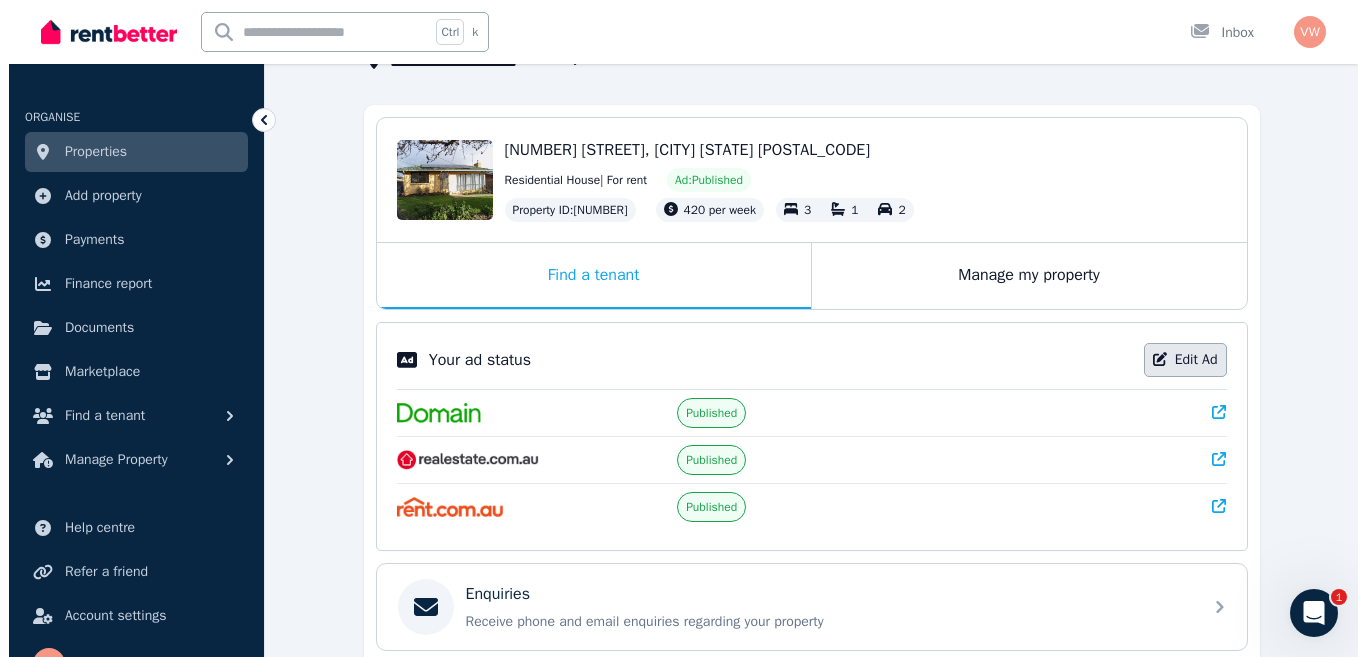 scroll, scrollTop: 0, scrollLeft: 0, axis: both 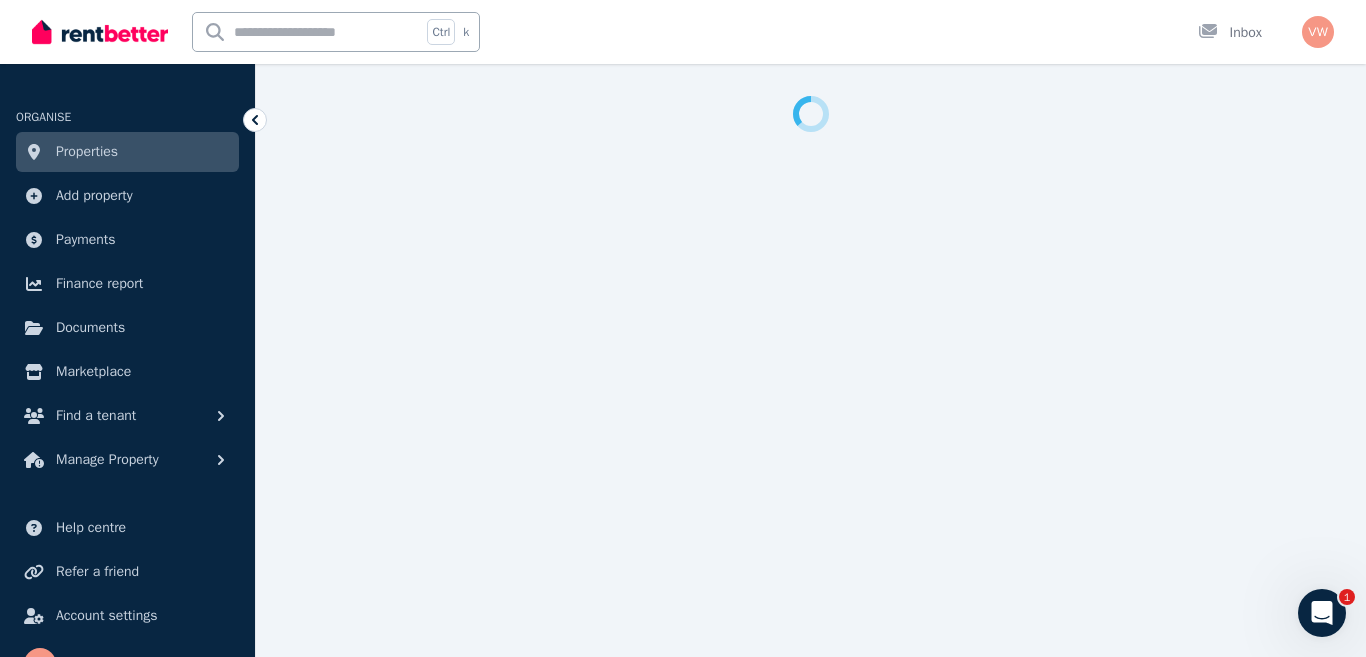 select on "***" 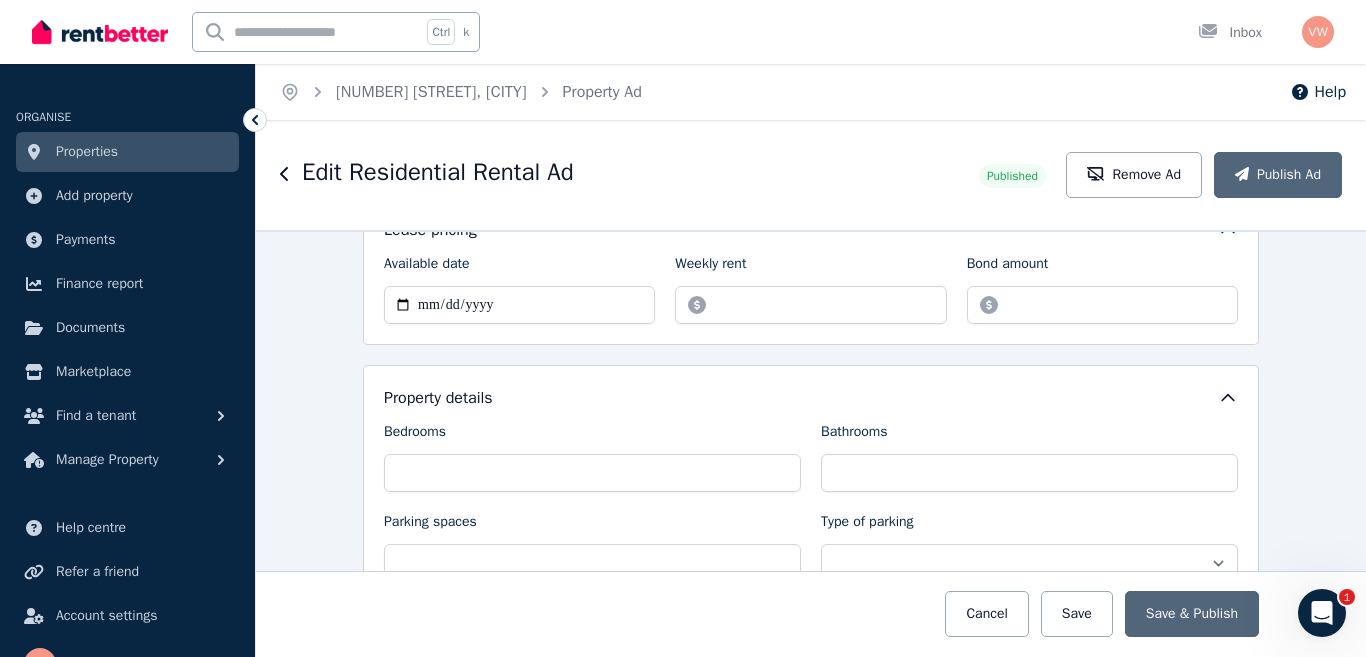 scroll, scrollTop: 794, scrollLeft: 0, axis: vertical 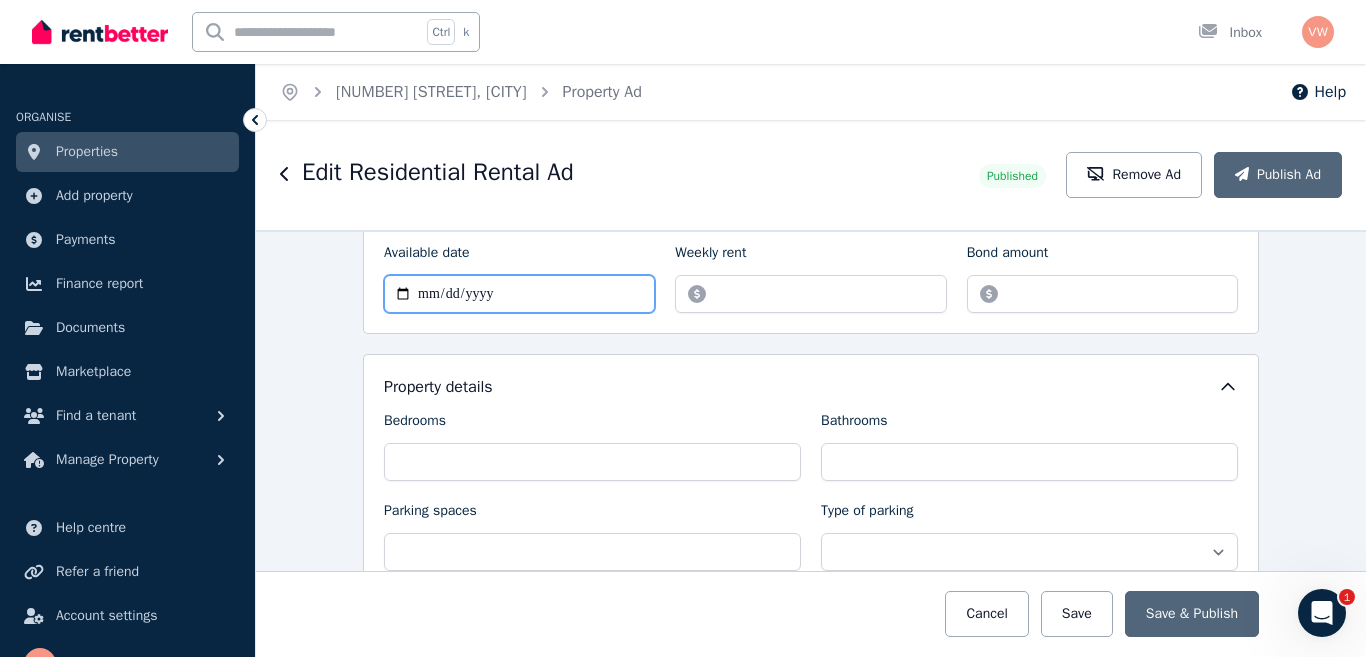 click on "**********" at bounding box center (519, 294) 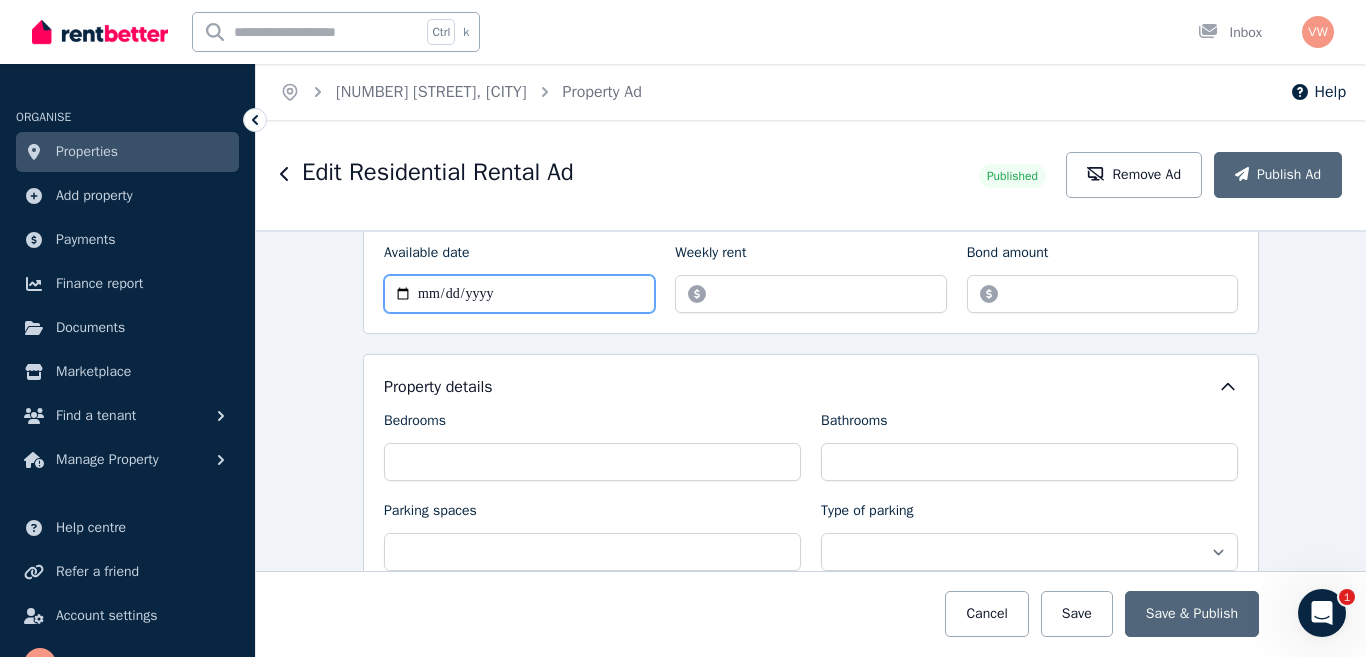 type on "**********" 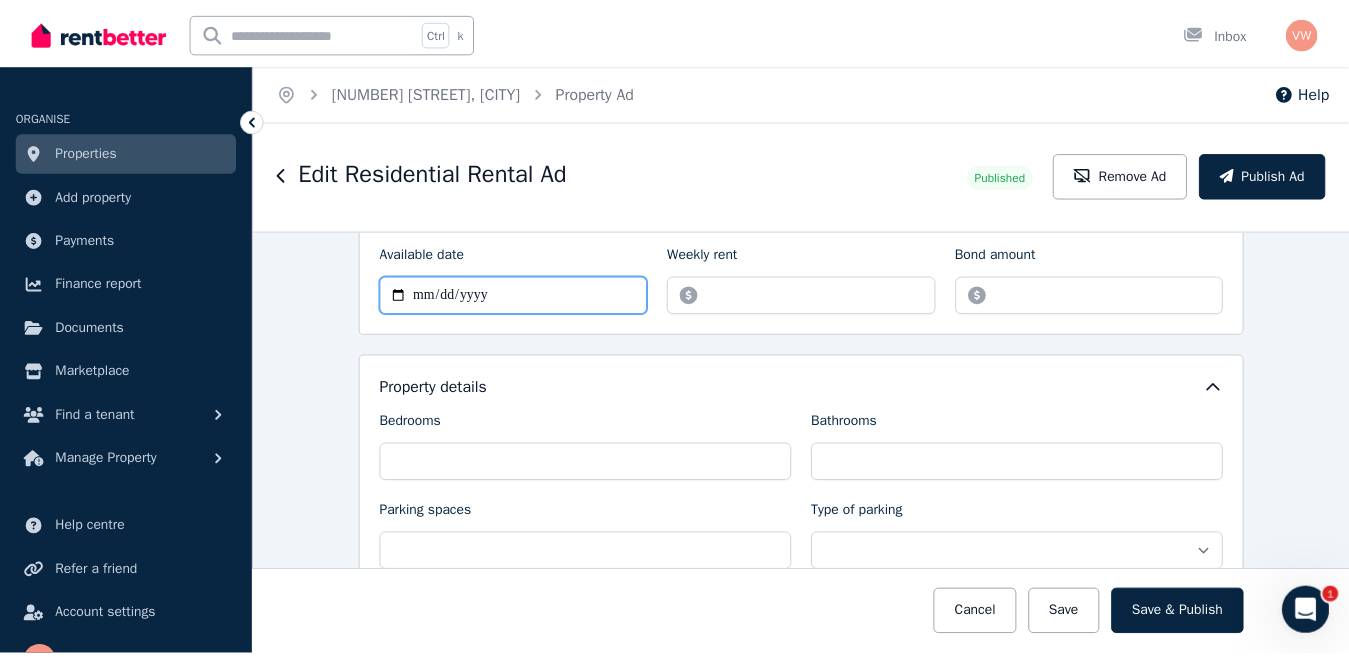 scroll, scrollTop: 742, scrollLeft: 0, axis: vertical 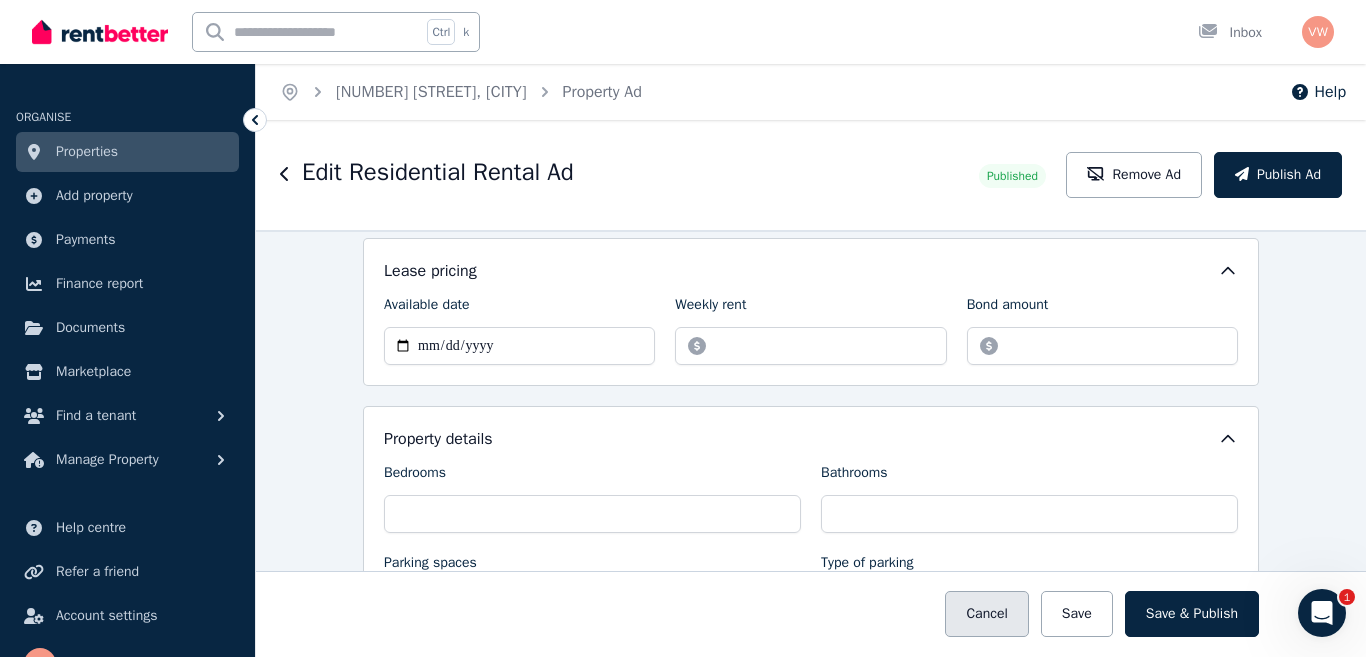 click on "Cancel" at bounding box center [986, 614] 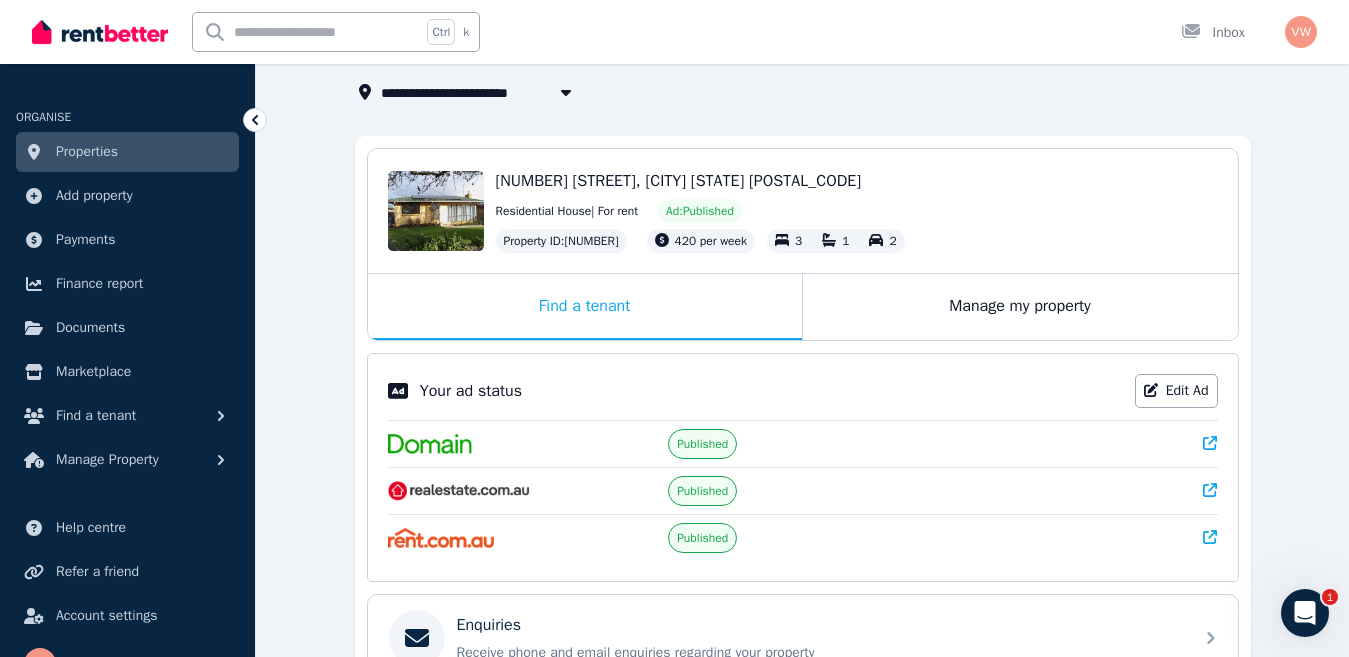 scroll, scrollTop: 164, scrollLeft: 0, axis: vertical 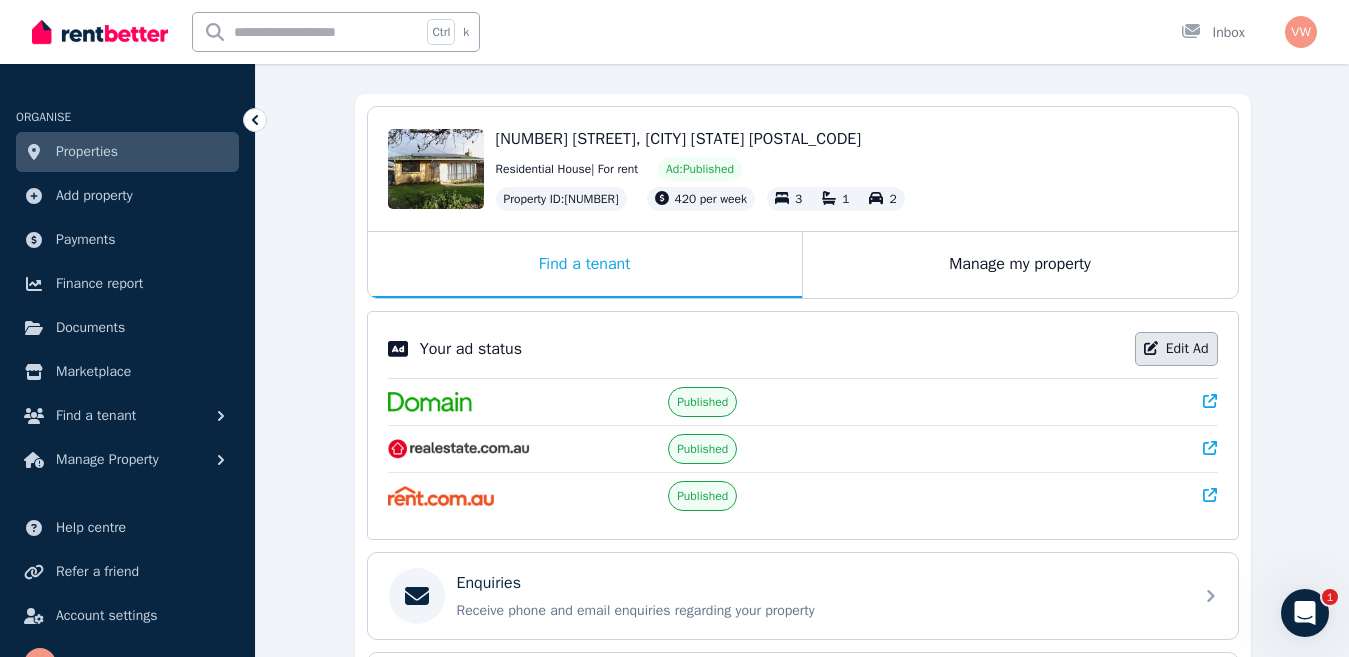 click on "Edit Ad" at bounding box center [1176, 349] 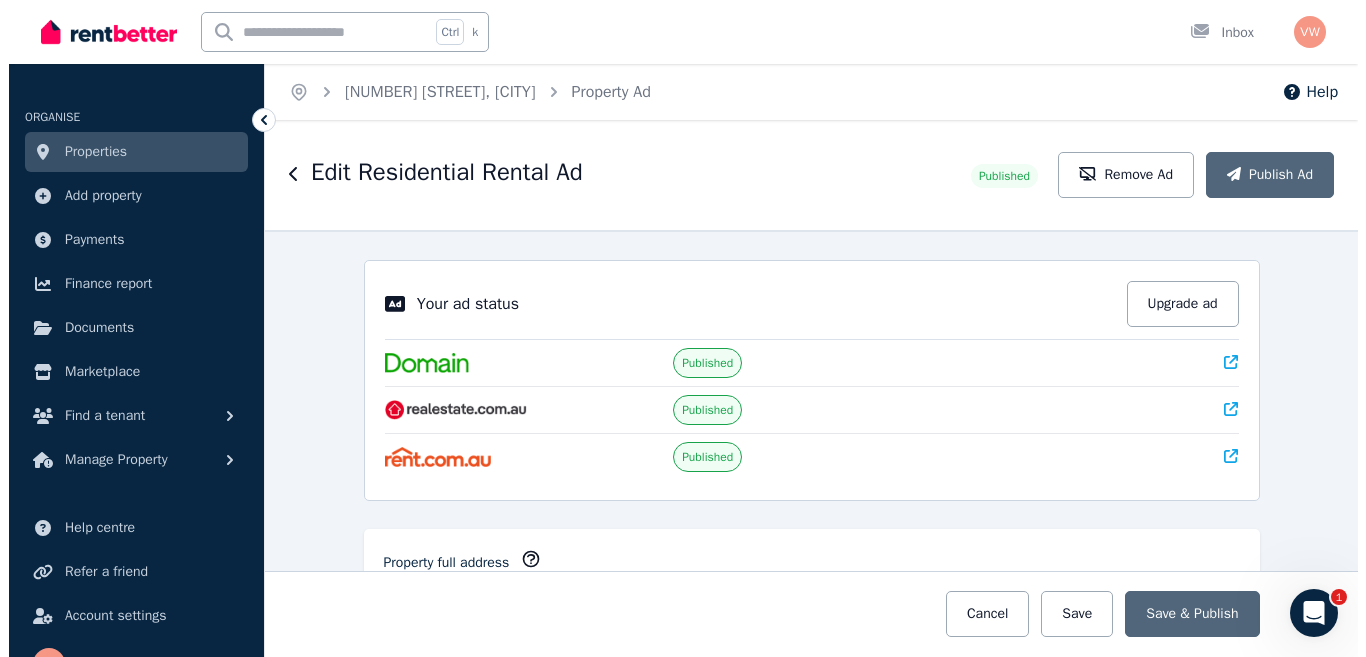 scroll, scrollTop: 0, scrollLeft: 0, axis: both 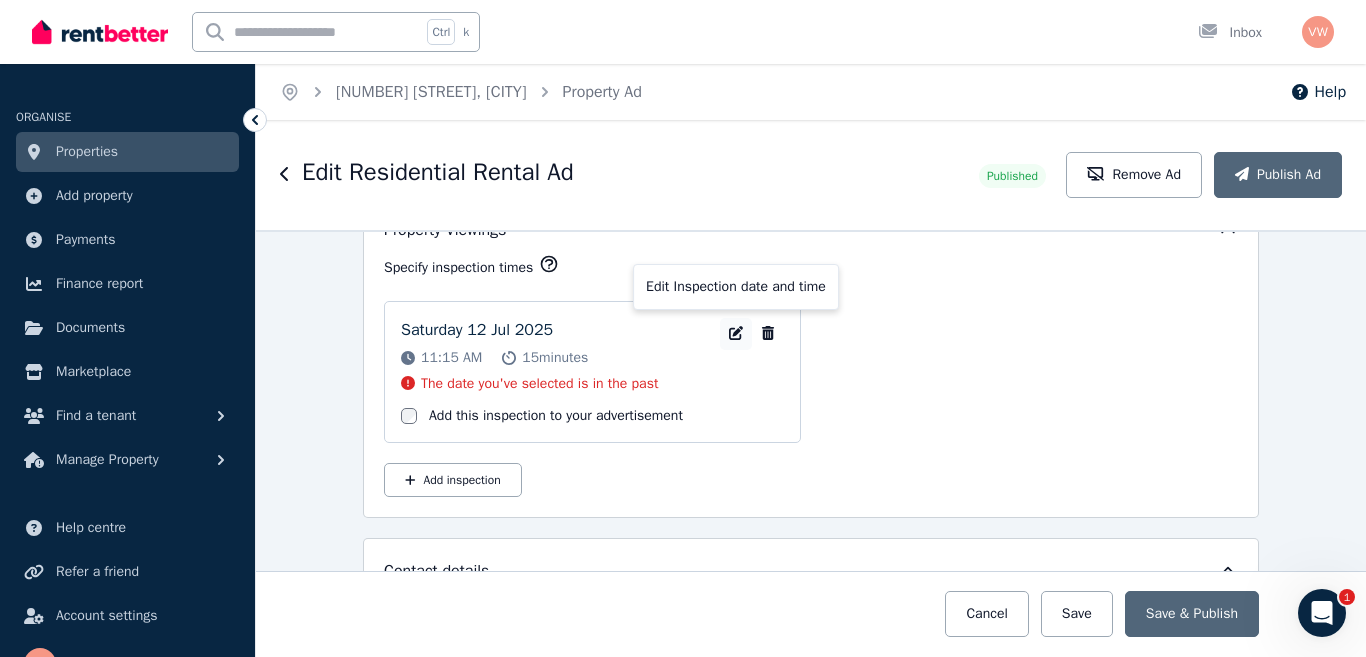 click 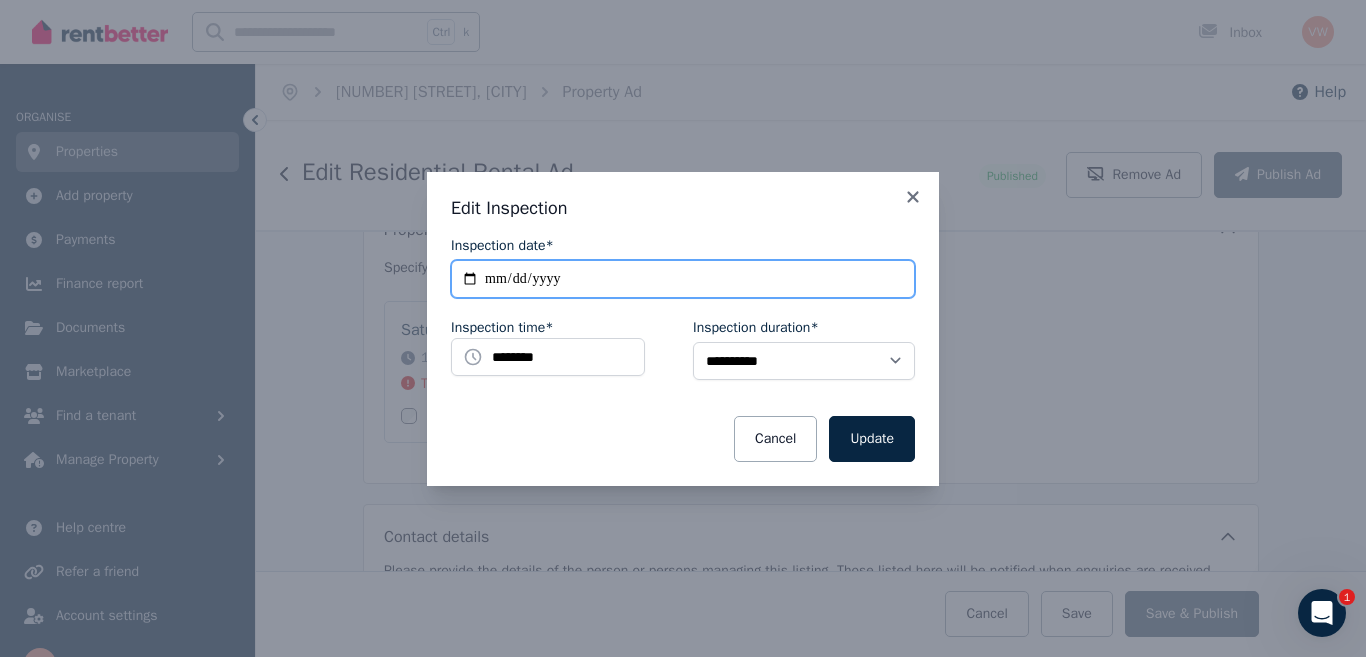 click on "**********" at bounding box center (683, 279) 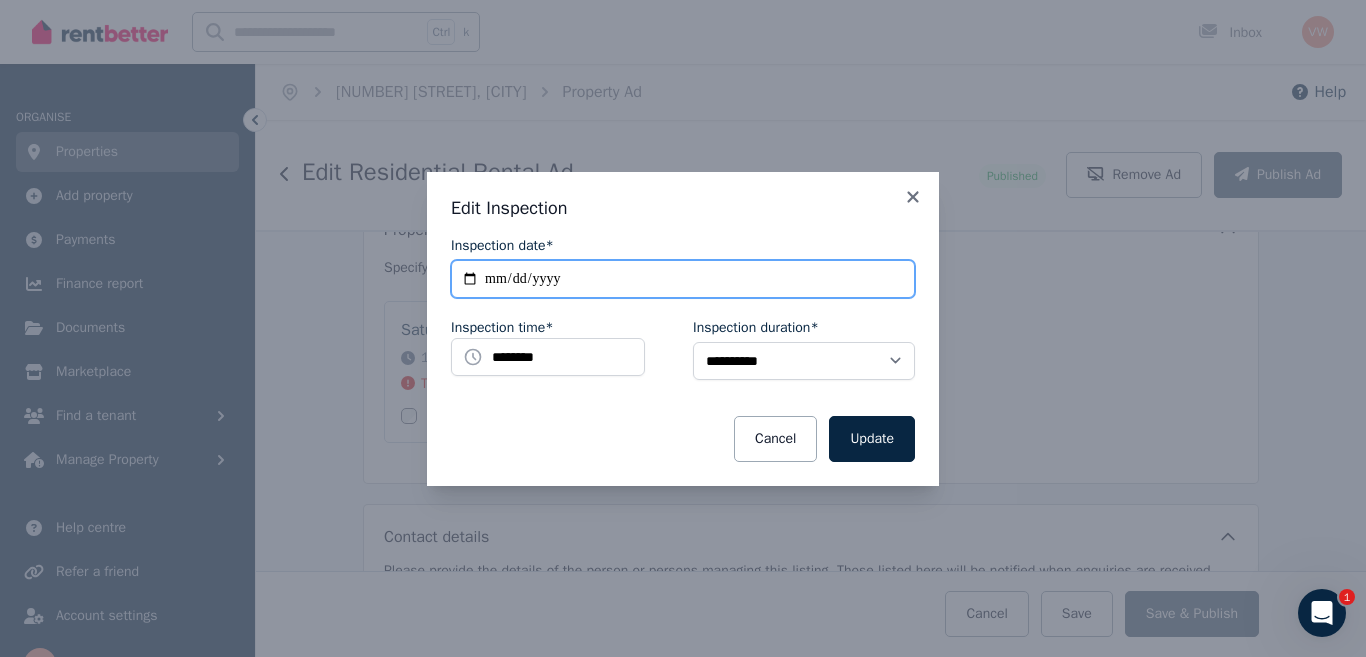 click on "**********" at bounding box center (683, 279) 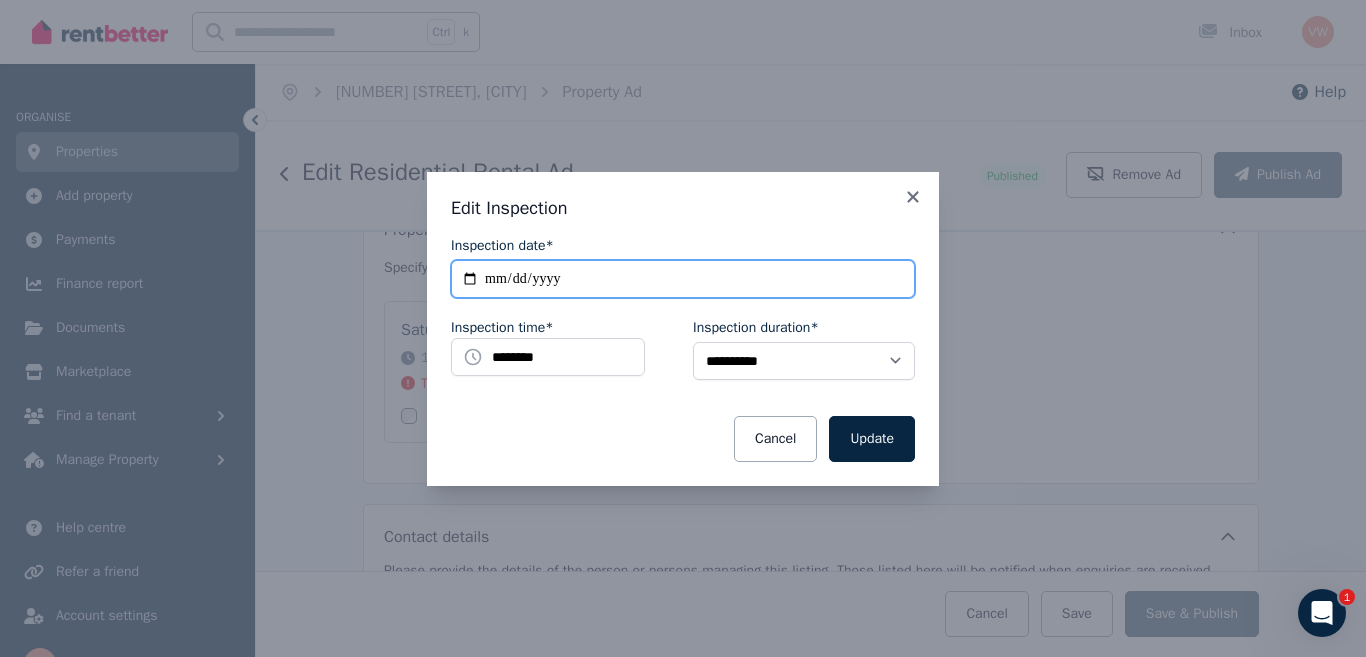 type on "**********" 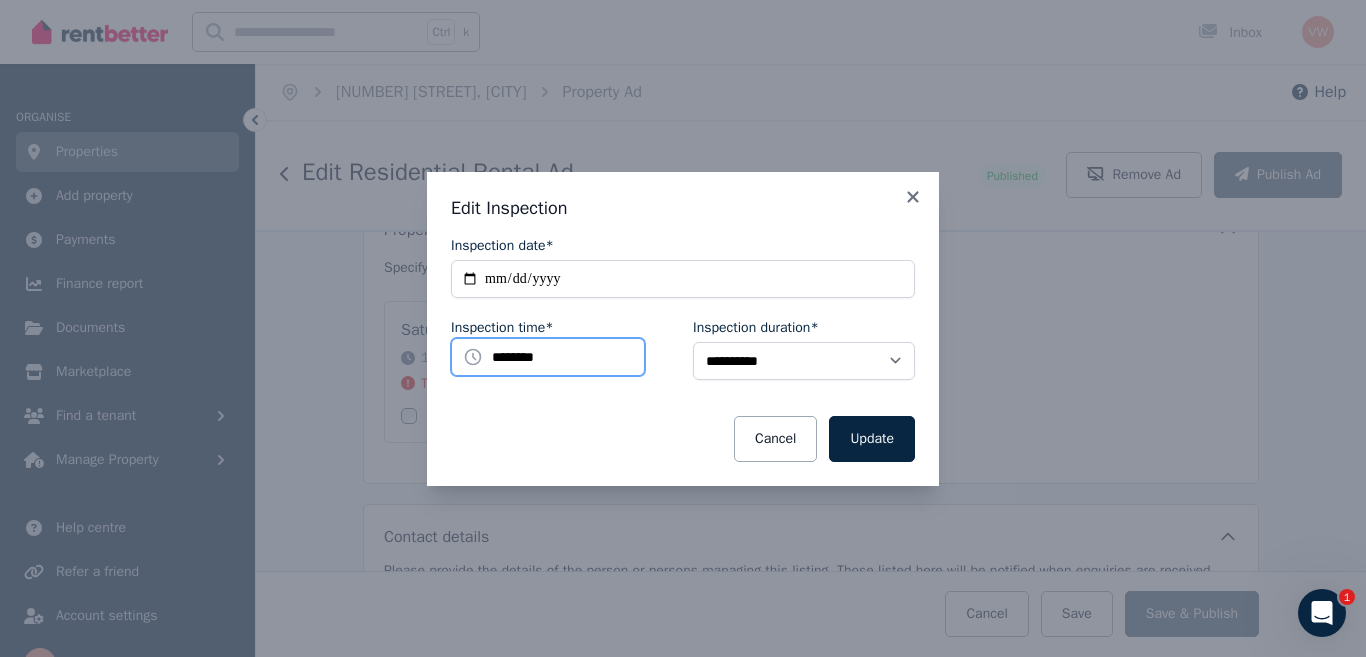 click on "********" at bounding box center [548, 357] 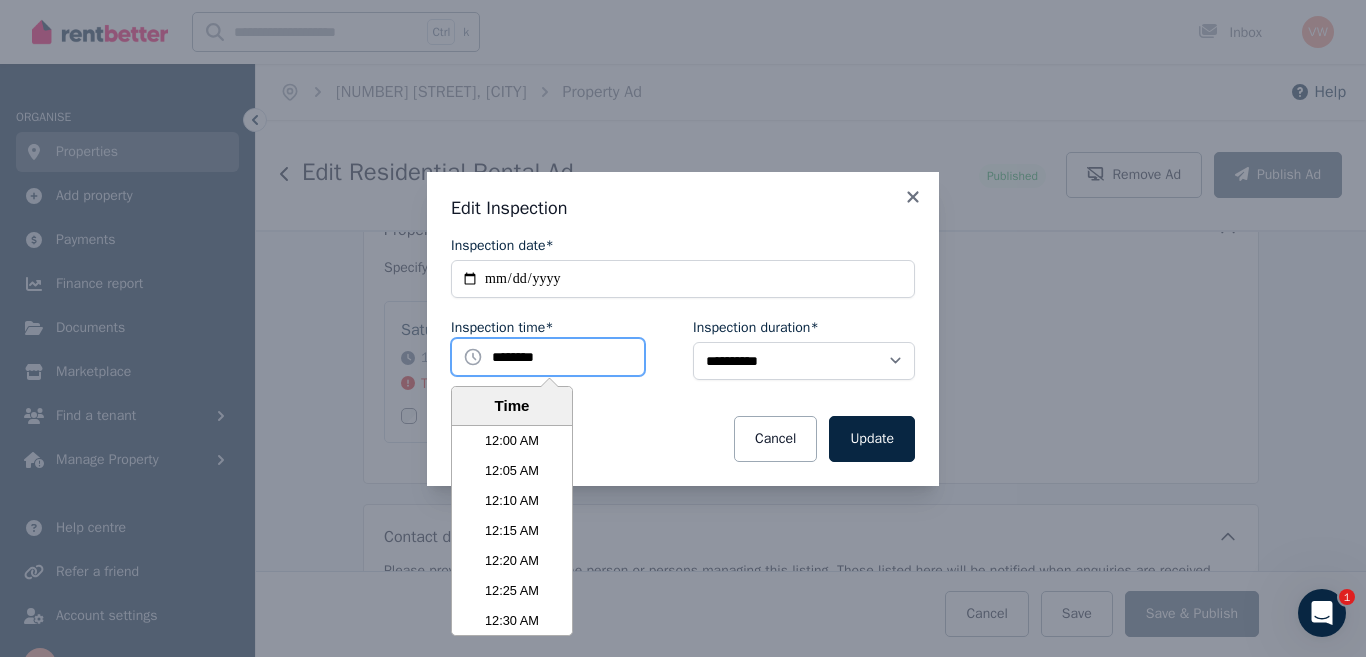 scroll, scrollTop: 3960, scrollLeft: 0, axis: vertical 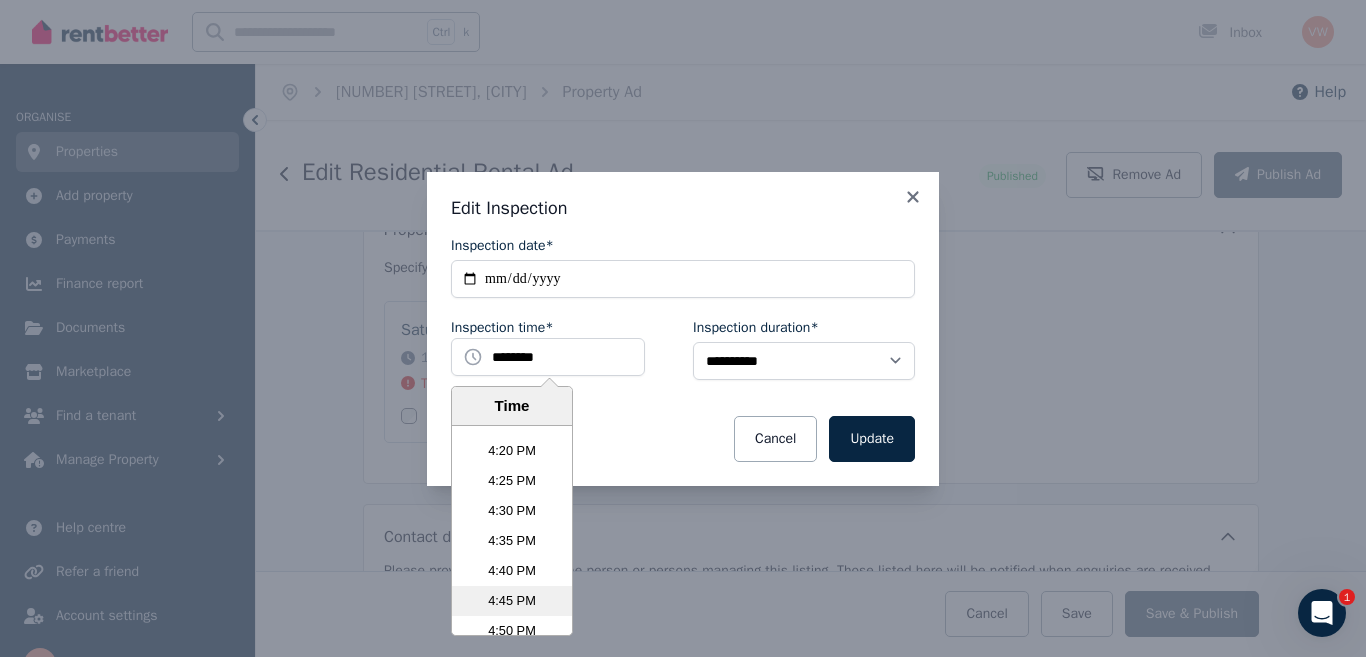 click on "4:45 PM" at bounding box center [512, 601] 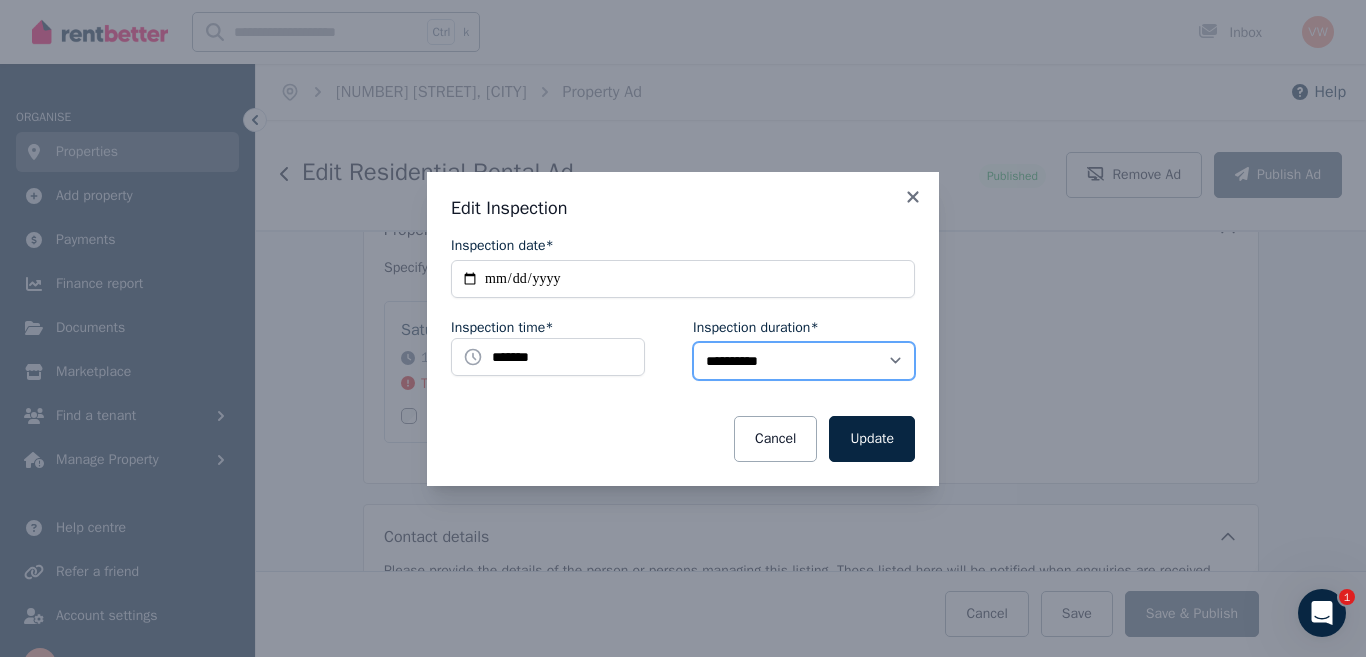 click on "**********" at bounding box center (804, 361) 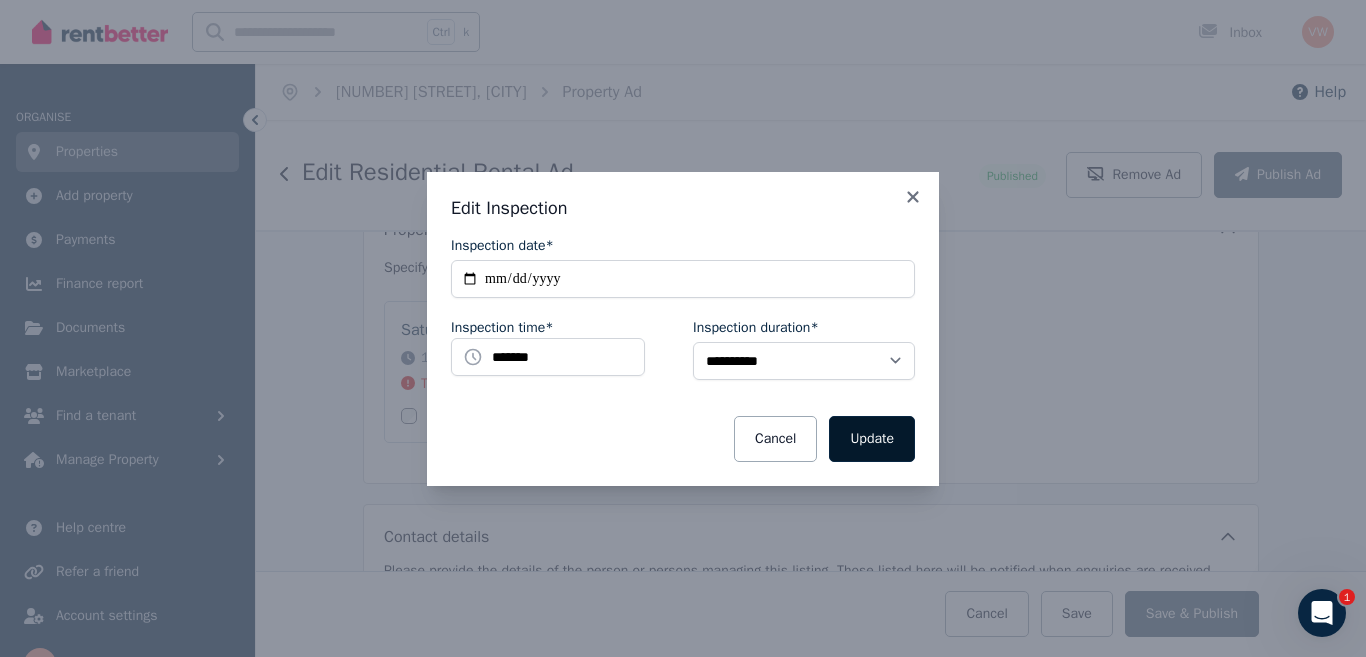 click on "Update" at bounding box center (872, 439) 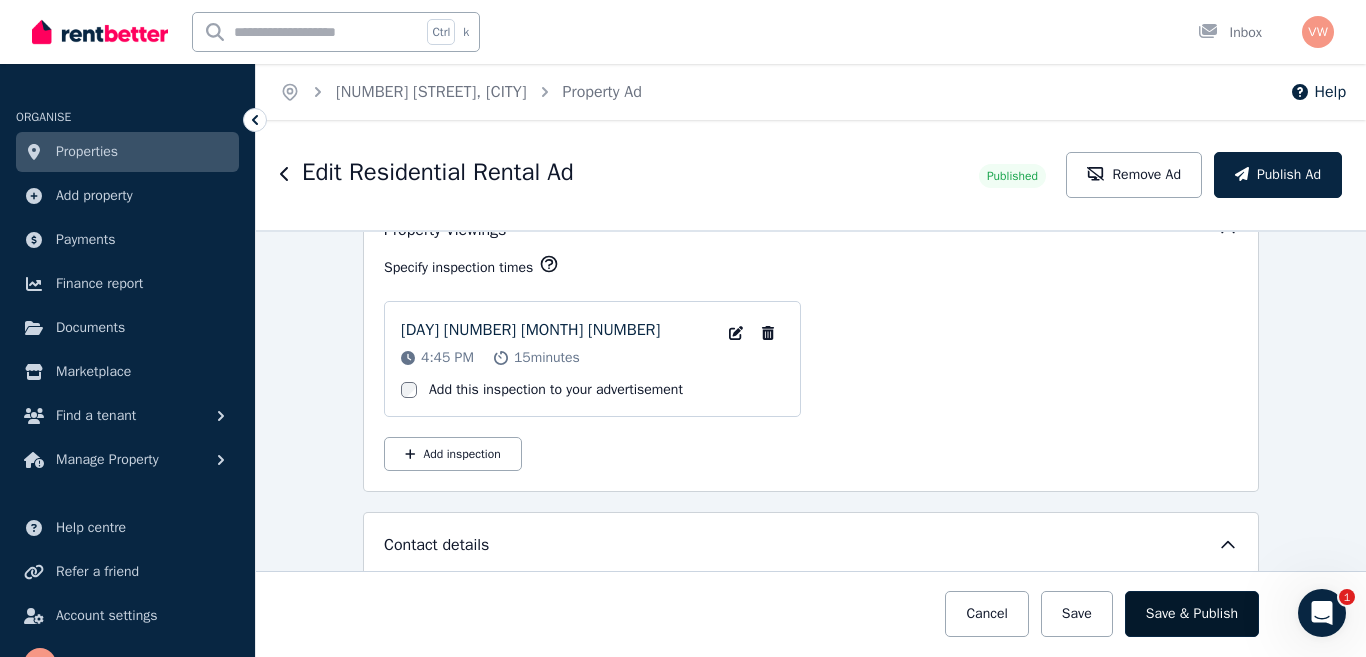 click on "Save & Publish" at bounding box center (1192, 614) 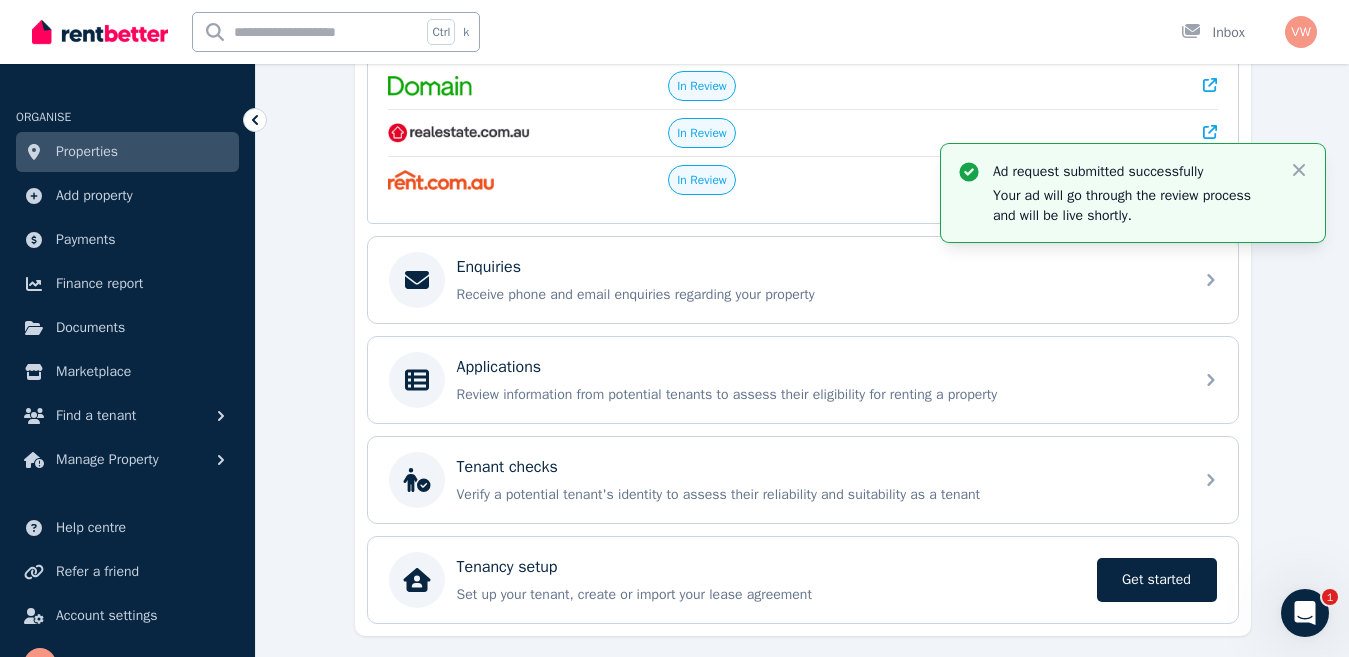 scroll, scrollTop: 0, scrollLeft: 0, axis: both 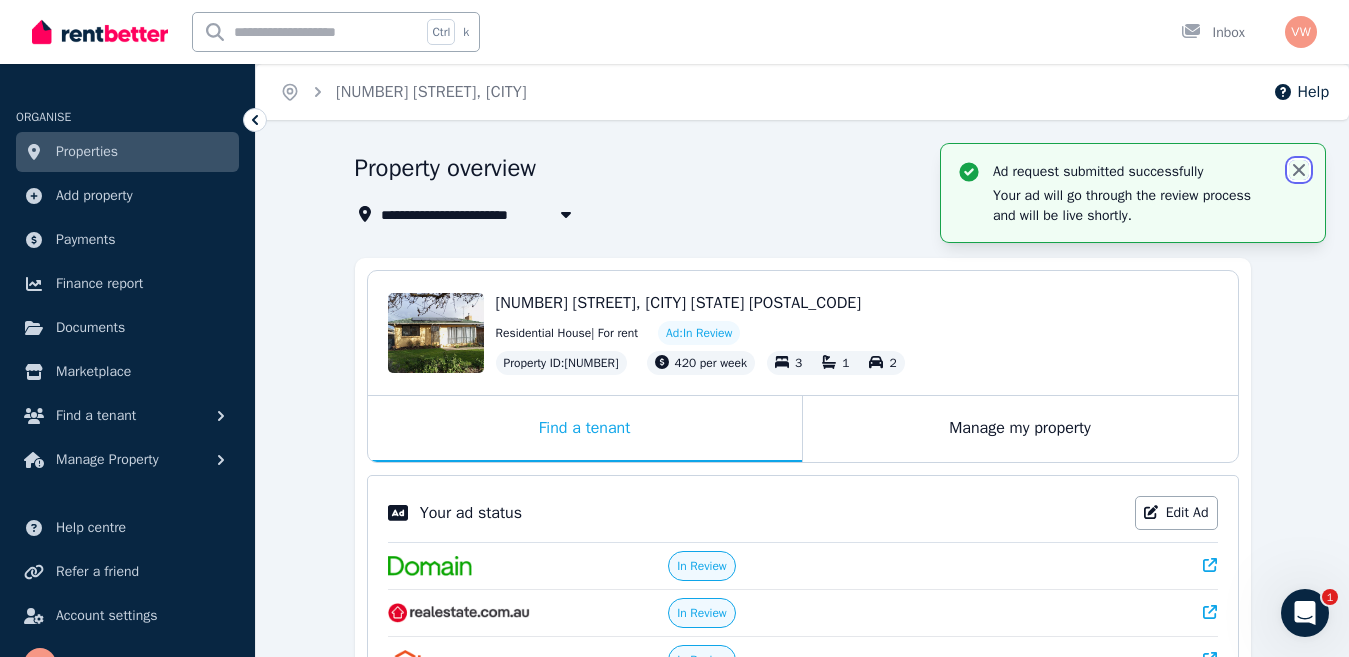 click 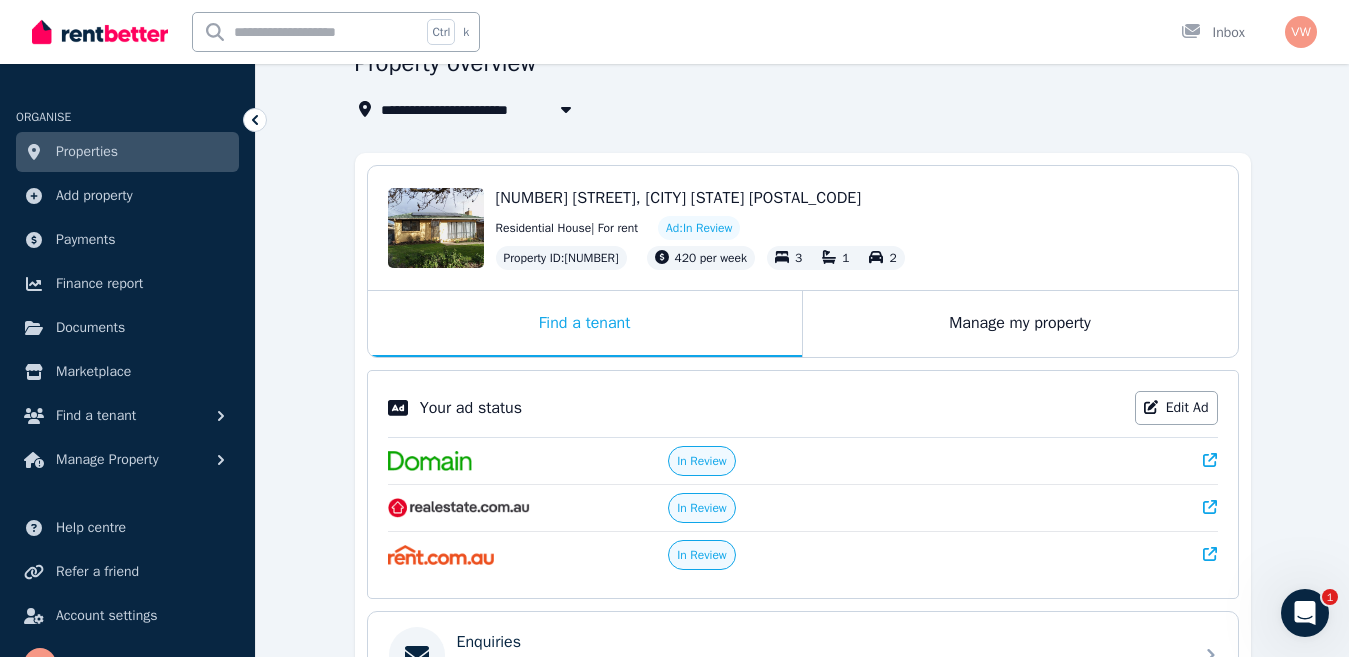 scroll, scrollTop: 103, scrollLeft: 0, axis: vertical 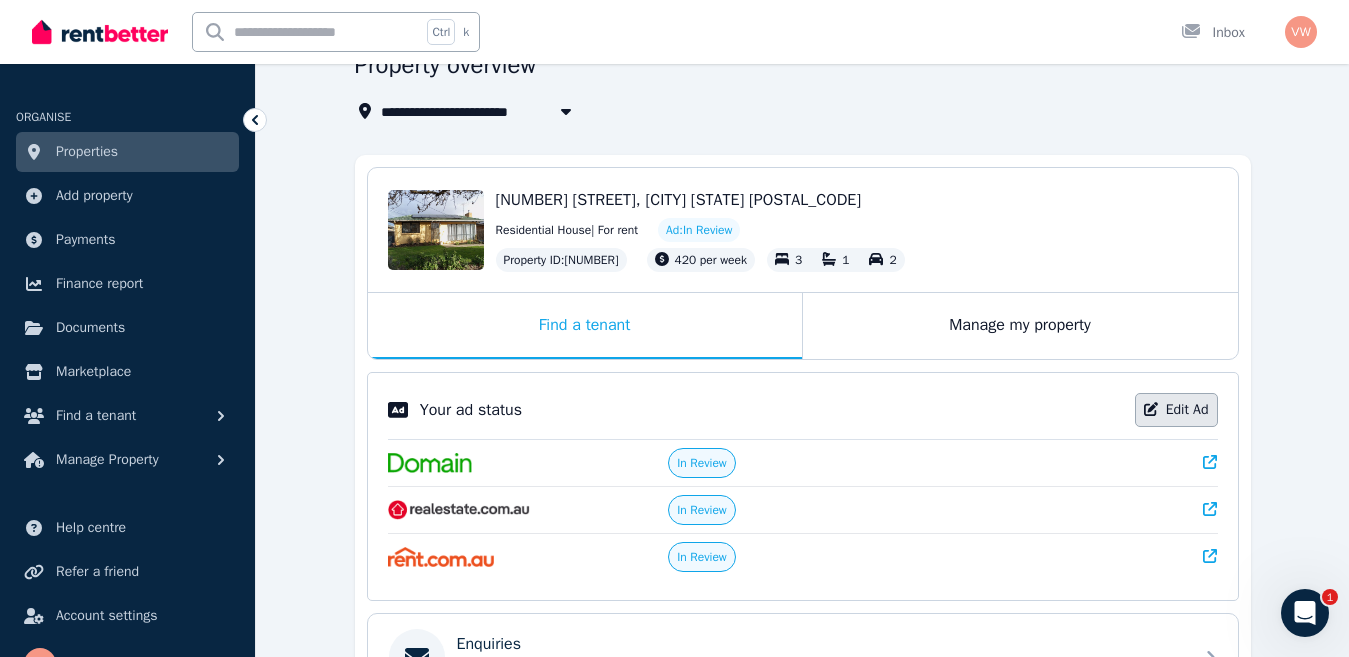 click on "Edit Ad" at bounding box center [1176, 410] 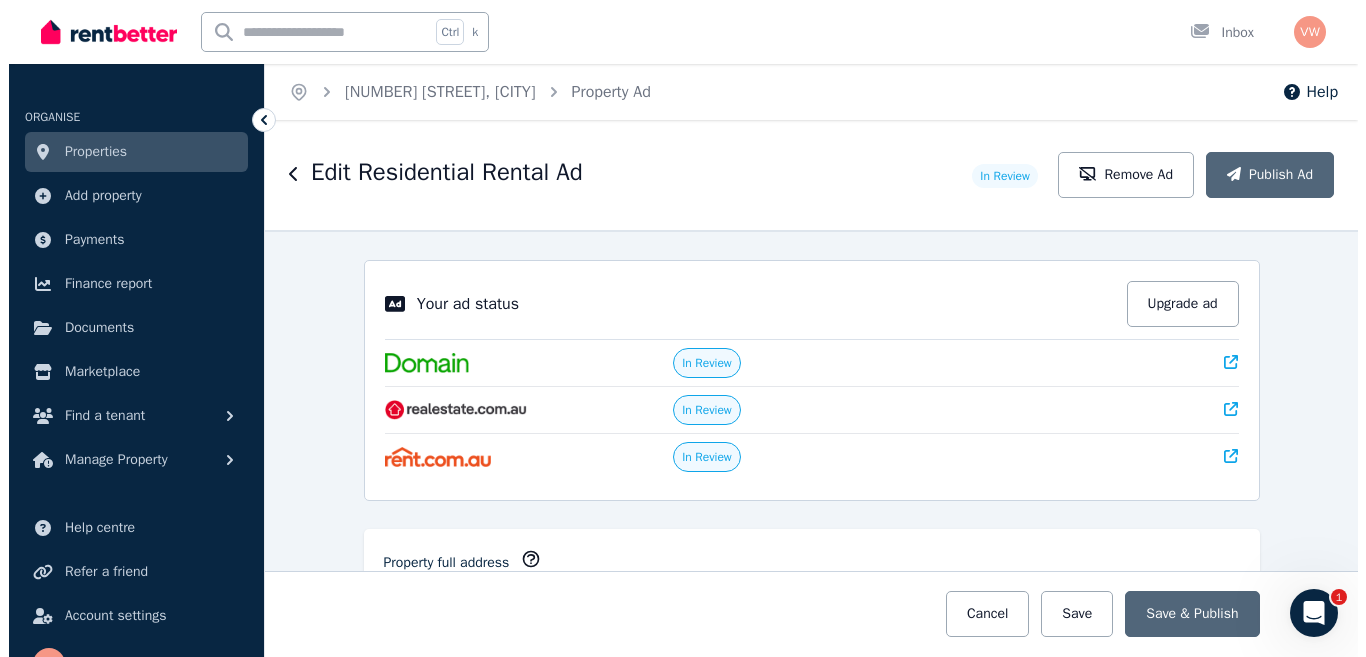 scroll, scrollTop: 0, scrollLeft: 0, axis: both 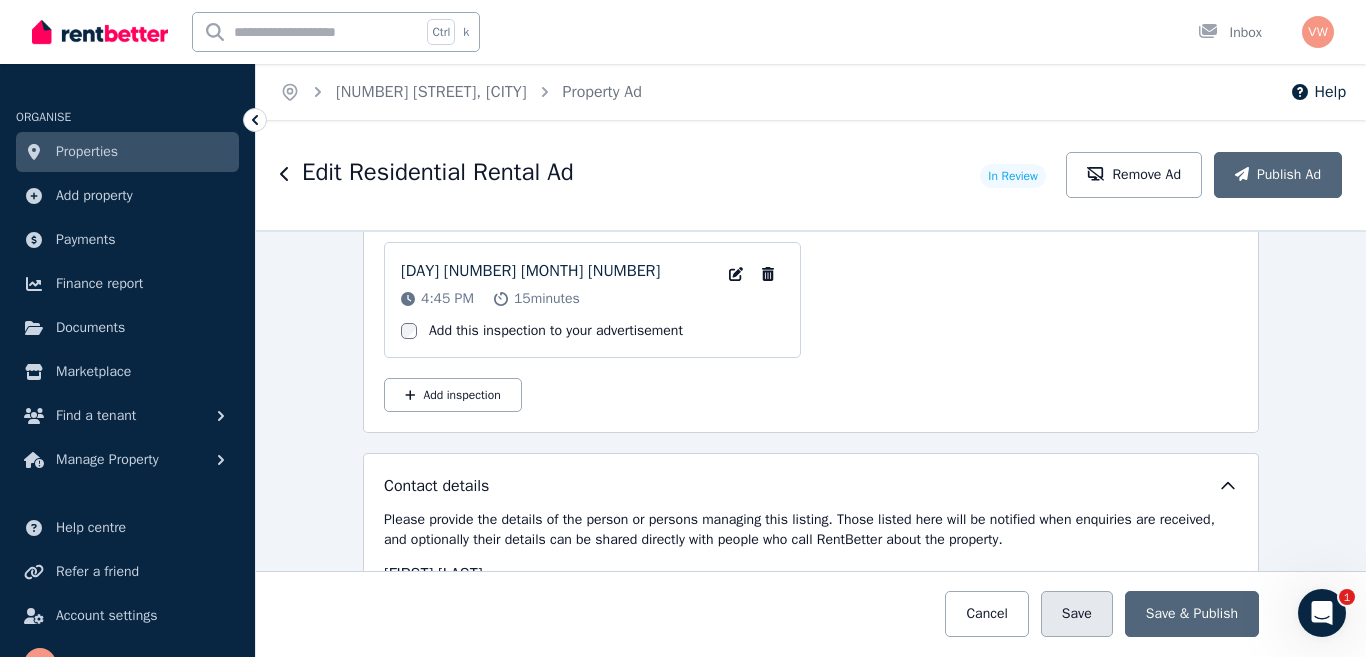 click on "Save" at bounding box center (1077, 614) 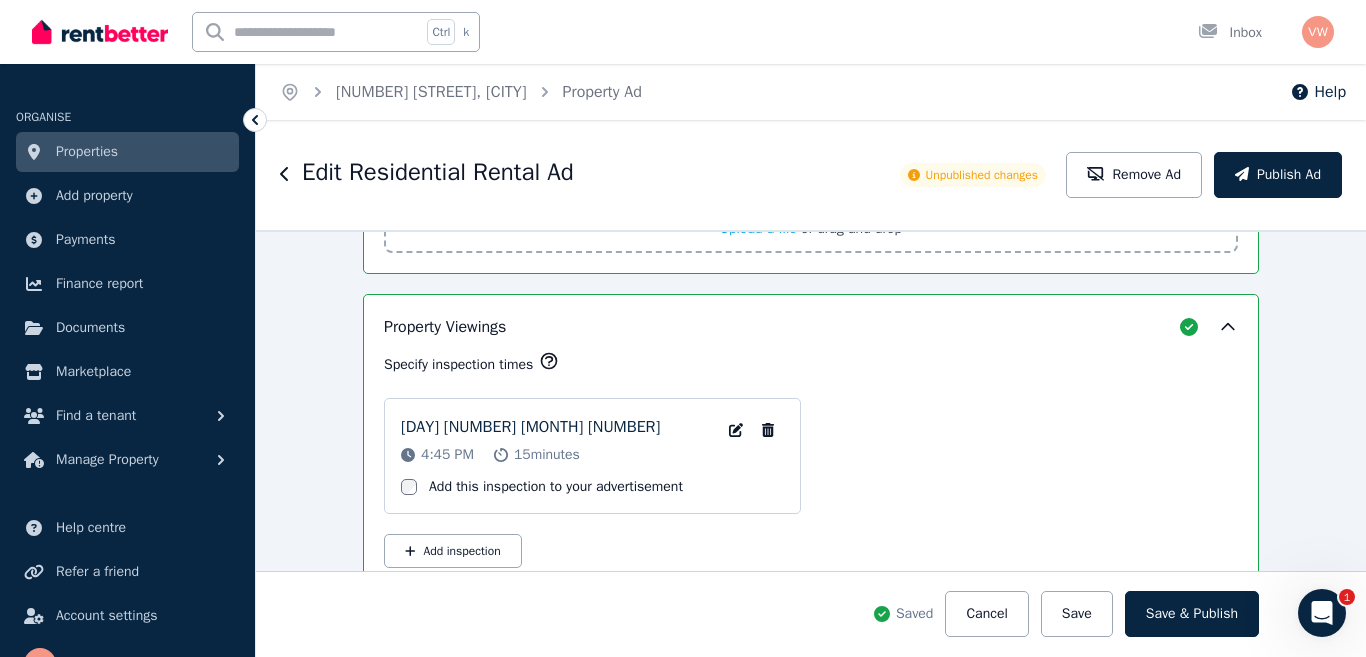 scroll, scrollTop: 3460, scrollLeft: 0, axis: vertical 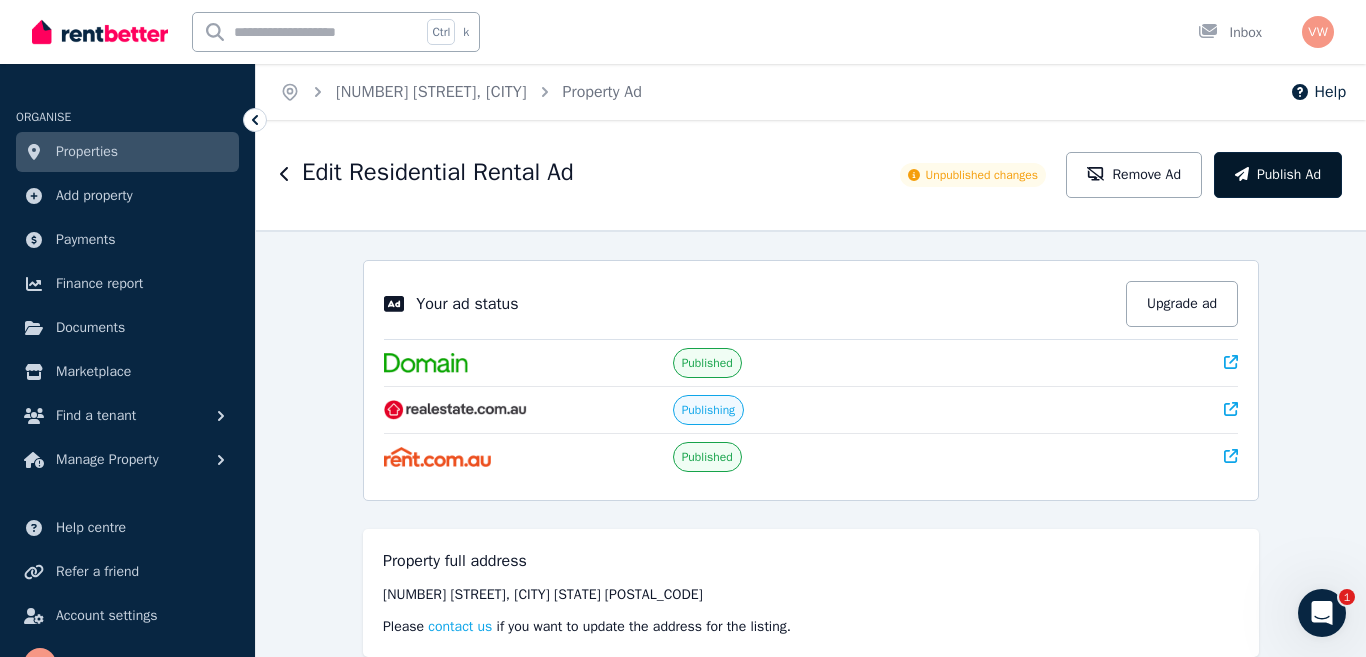 click on "Publish Ad" at bounding box center (1278, 175) 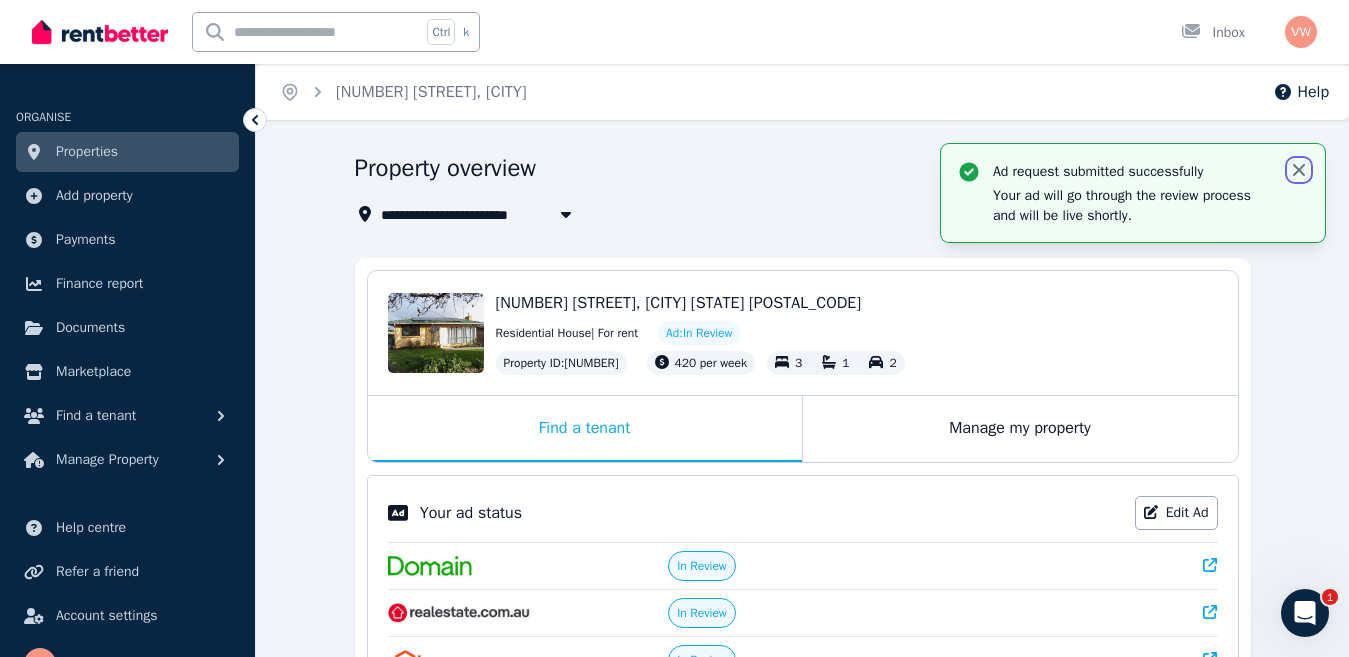 click 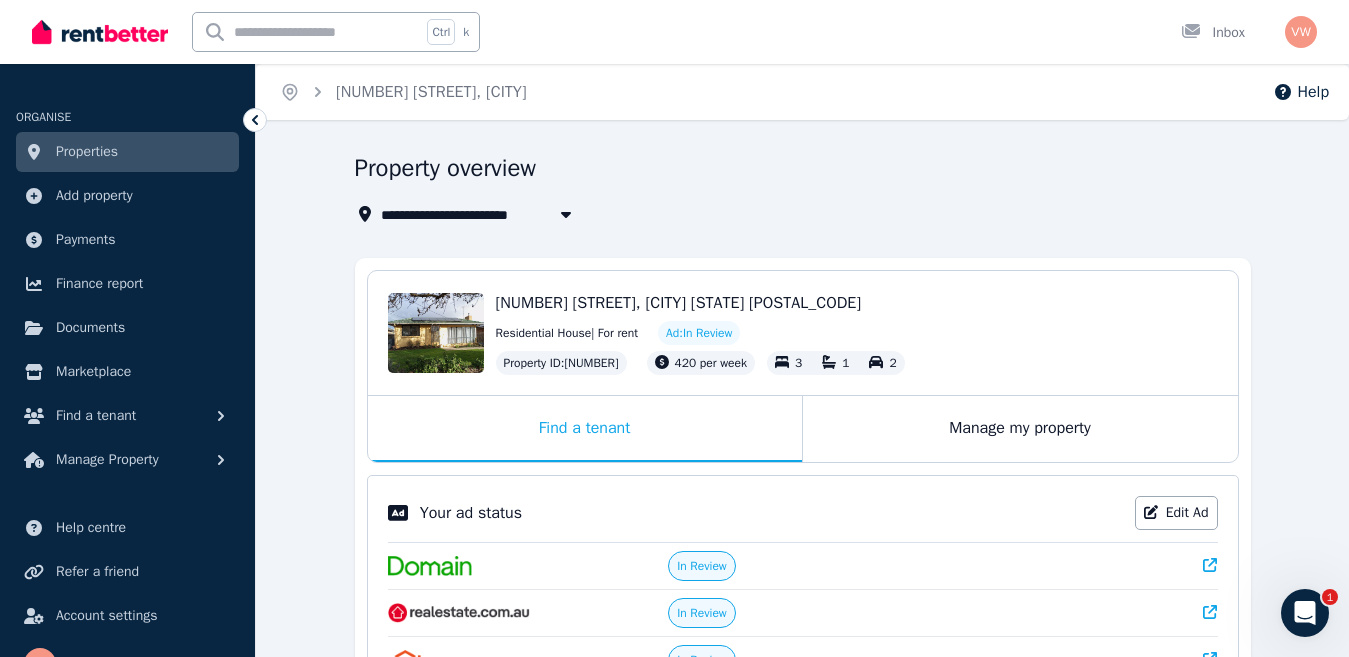 click on "Properties" at bounding box center [87, 152] 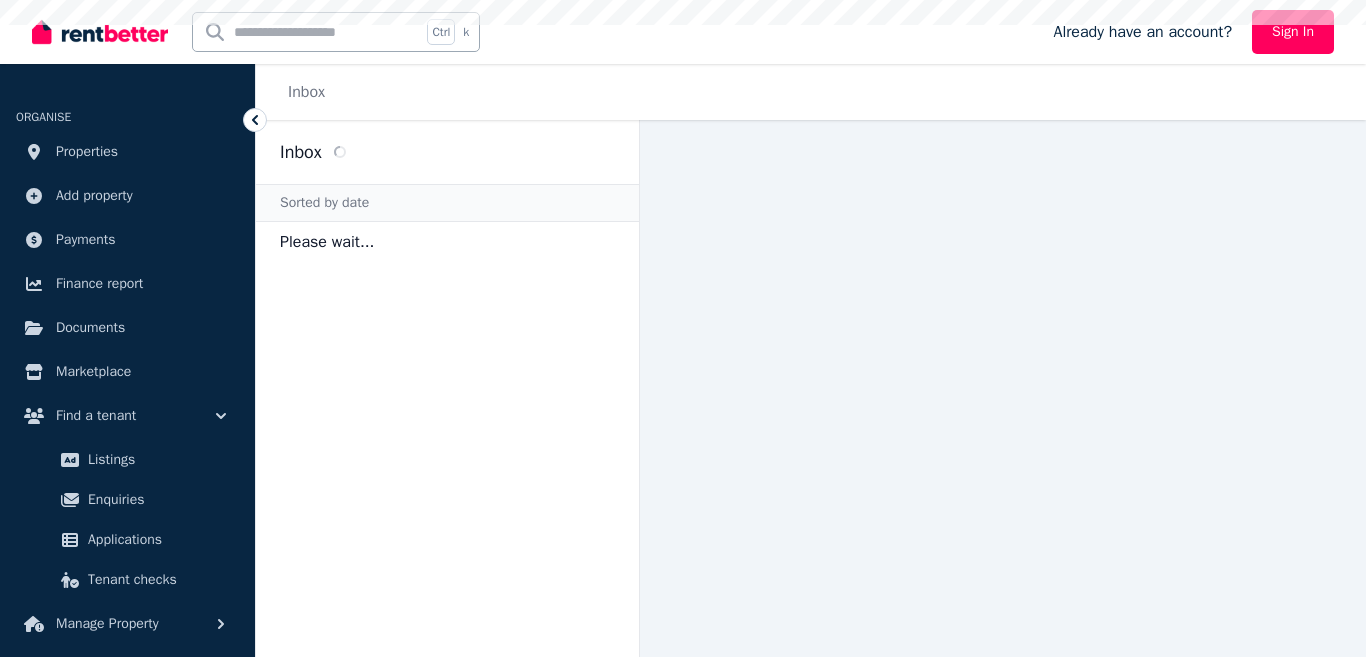 scroll, scrollTop: 0, scrollLeft: 0, axis: both 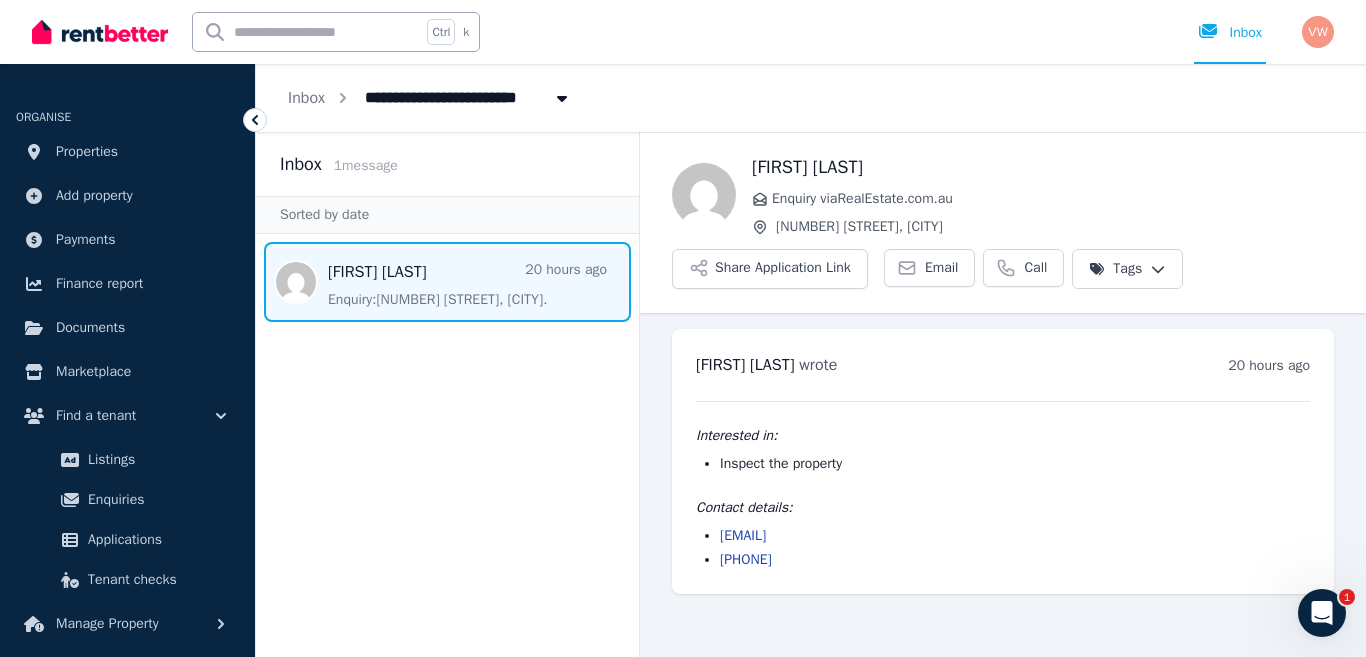 drag, startPoint x: 696, startPoint y: 434, endPoint x: 813, endPoint y: 556, distance: 169.03549 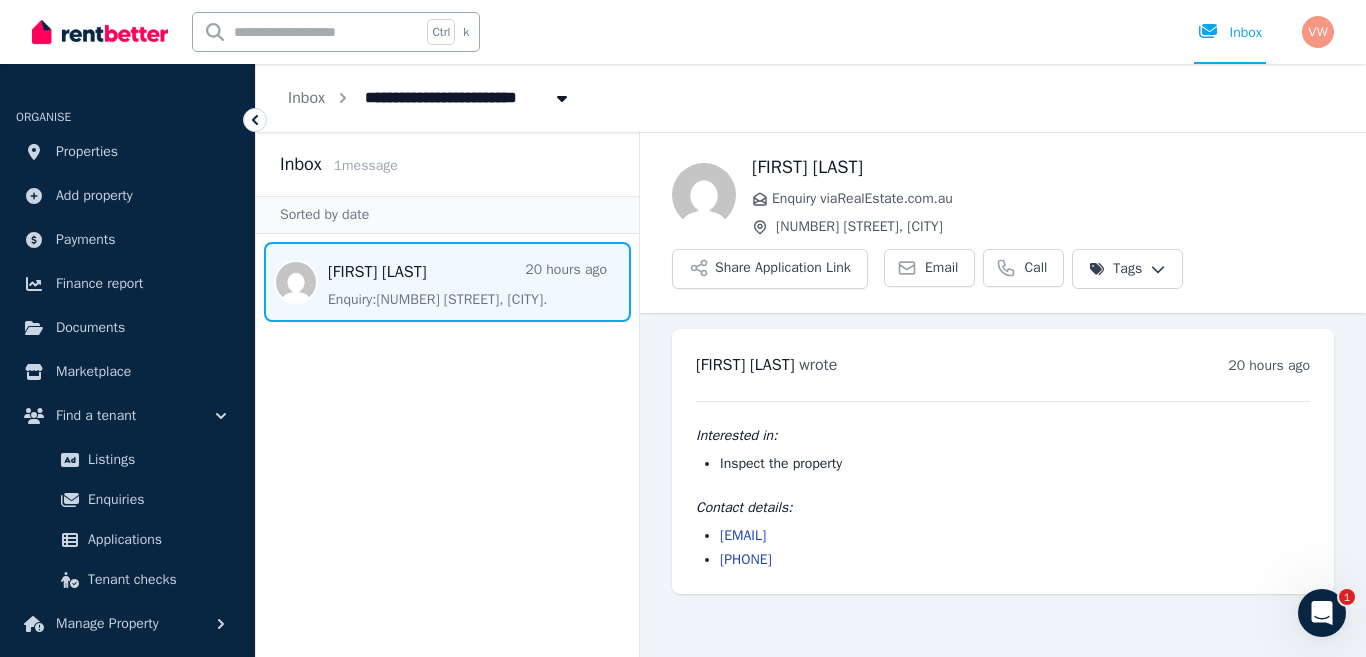click on "Interested in: Inspect the property Contact details: [EMAIL] [PHONE]" at bounding box center [1003, 485] 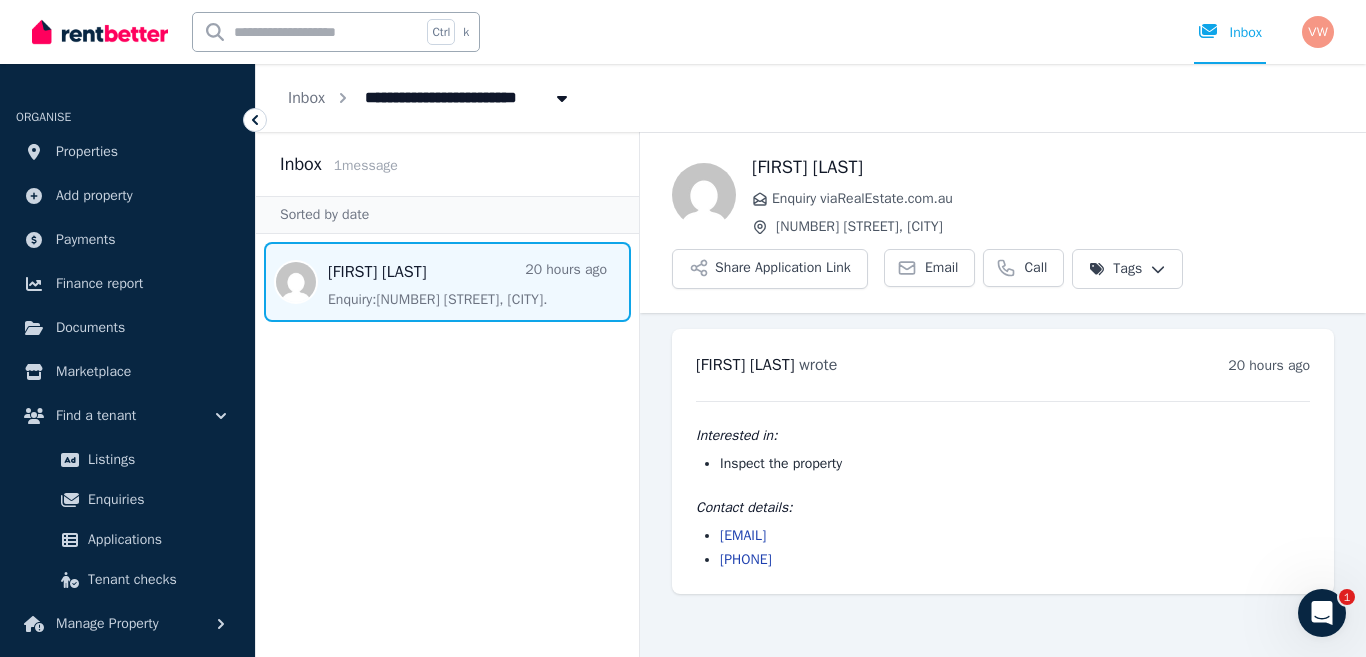 drag, startPoint x: 754, startPoint y: 167, endPoint x: 915, endPoint y: 173, distance: 161.11176 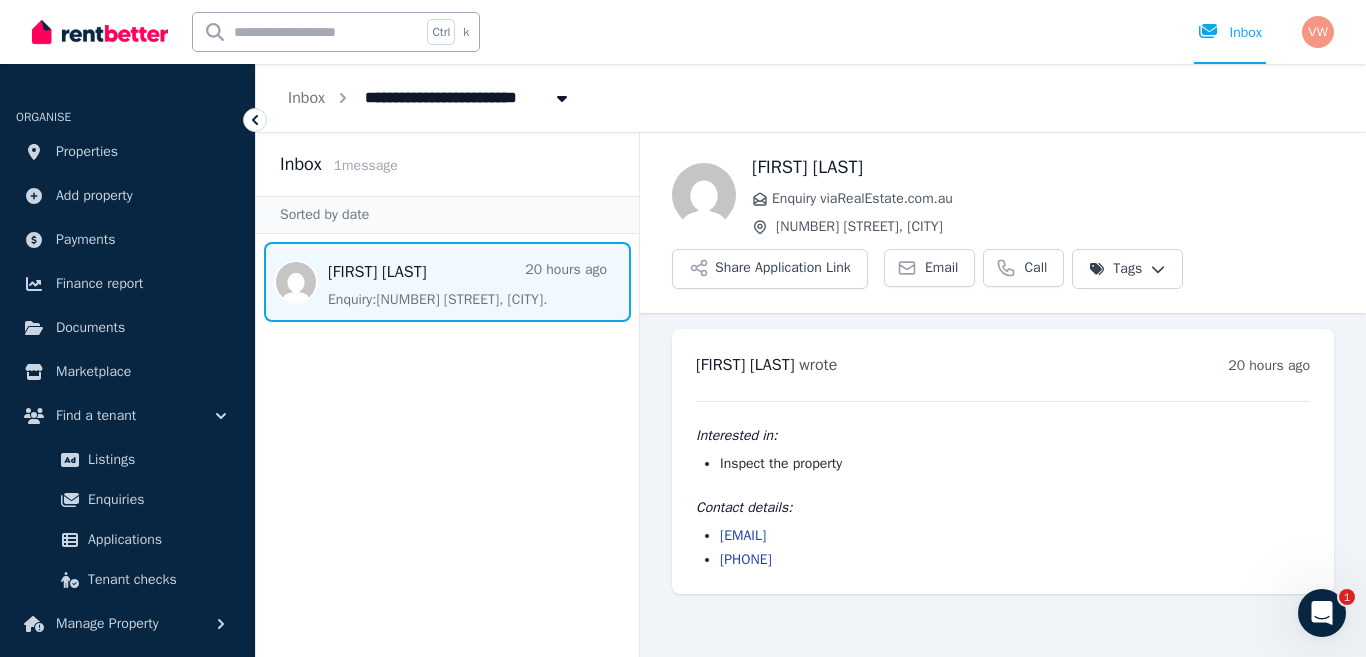 click on "shanice himmerman" at bounding box center (1043, 167) 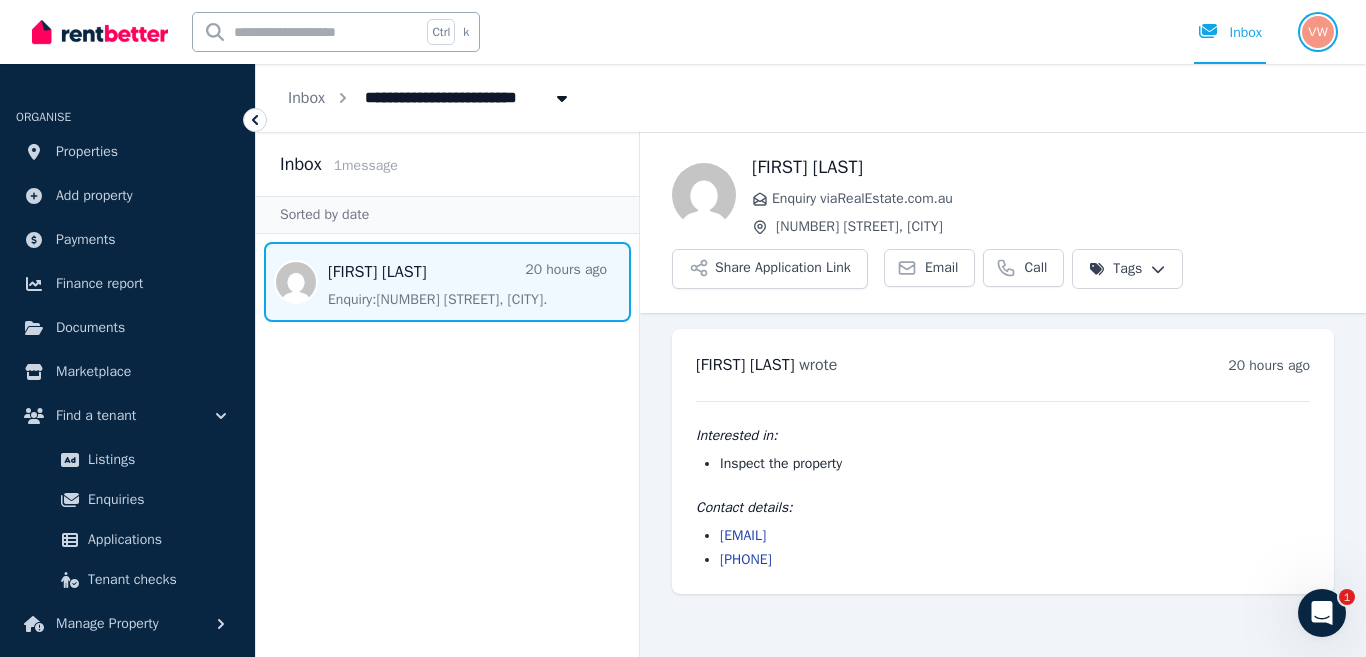 click at bounding box center [1318, 32] 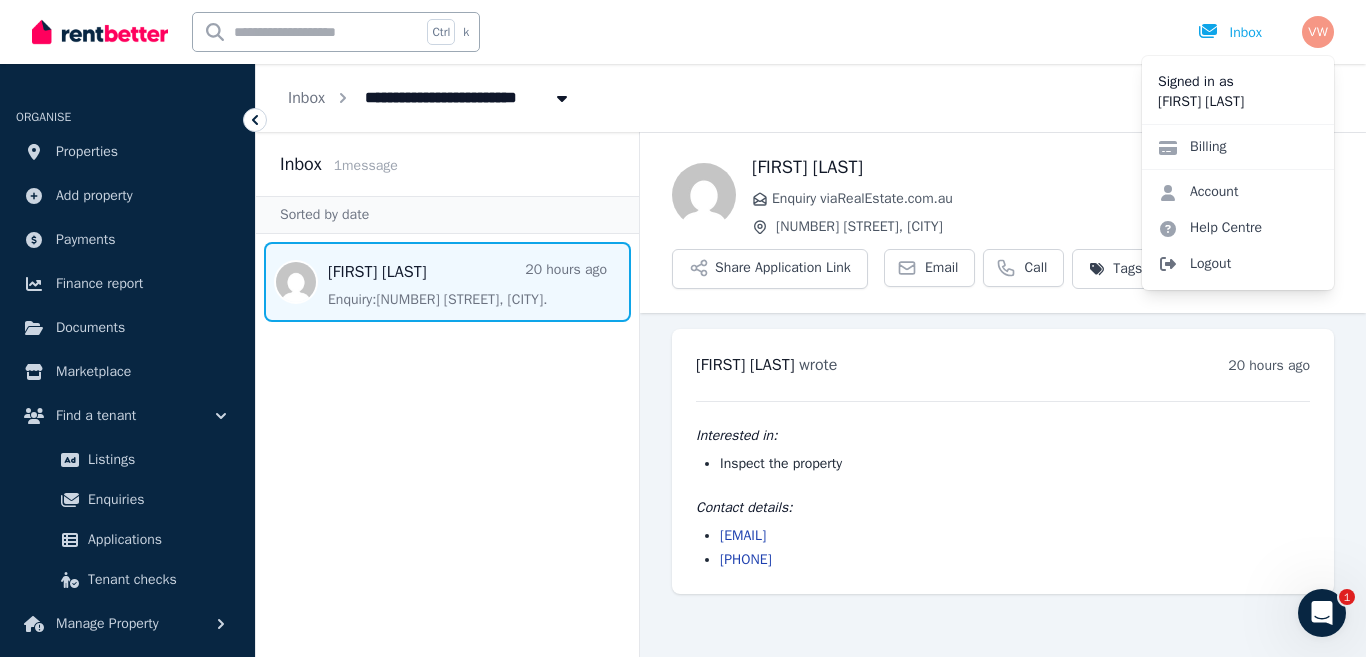 click on "Logout" at bounding box center (1238, 264) 